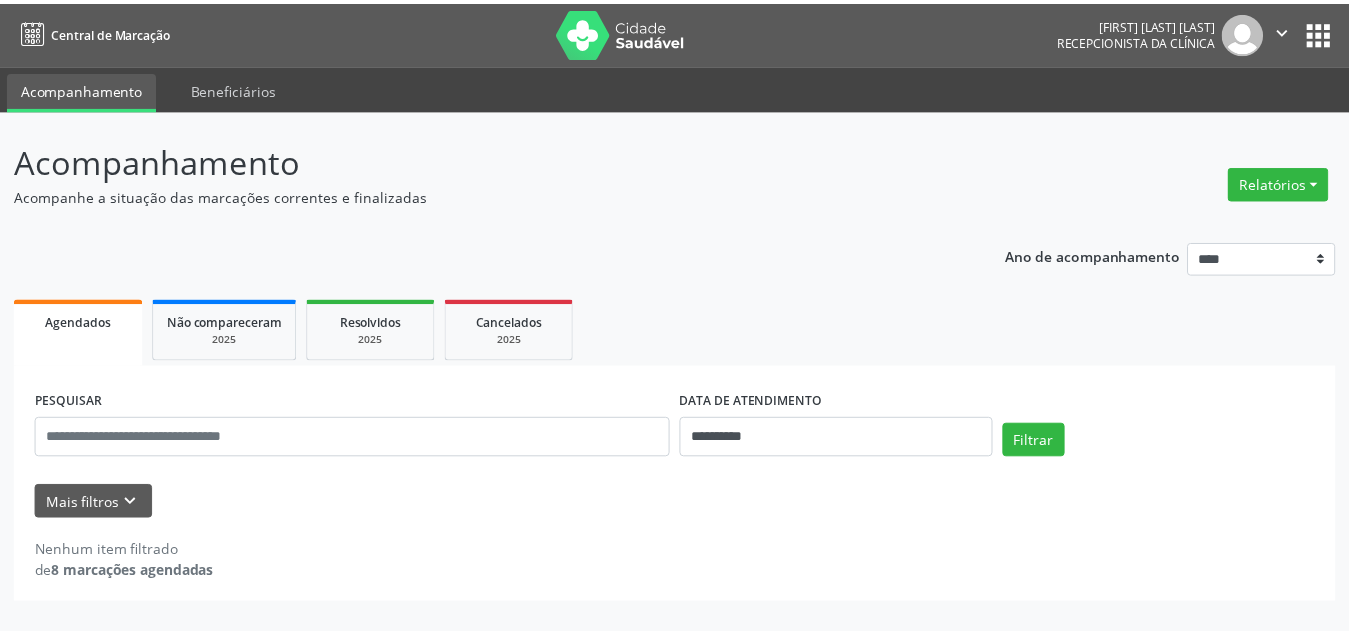 scroll, scrollTop: 0, scrollLeft: 0, axis: both 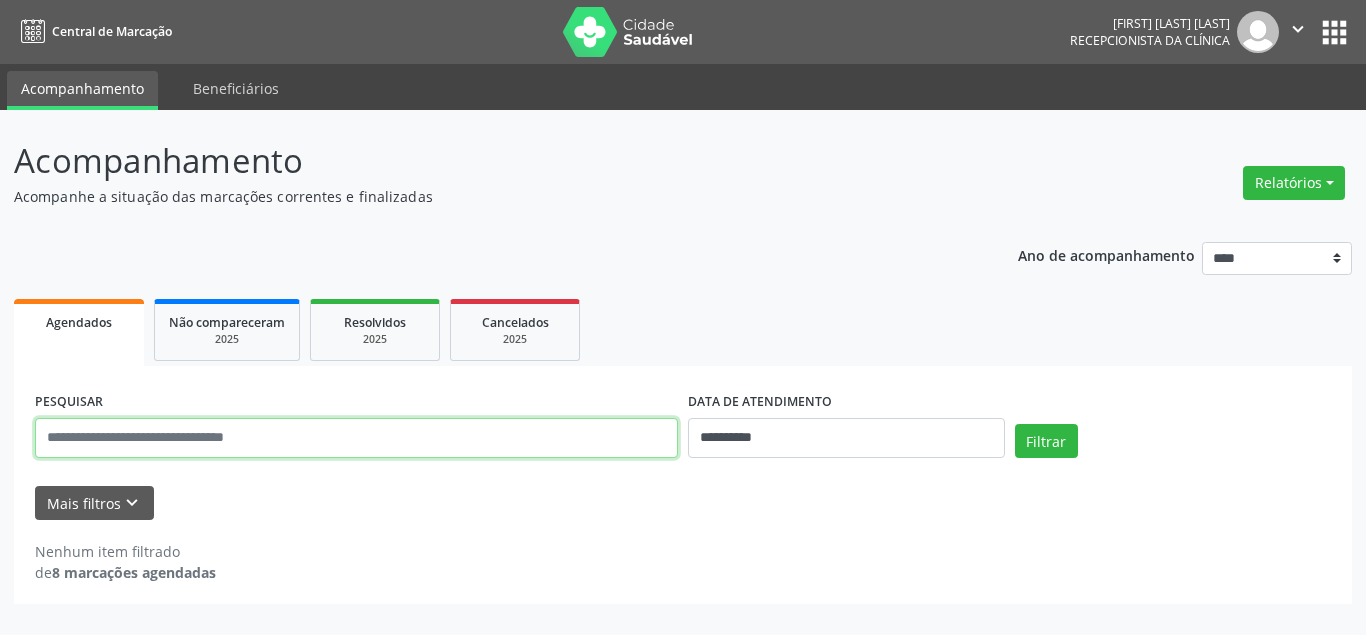 click at bounding box center [356, 438] 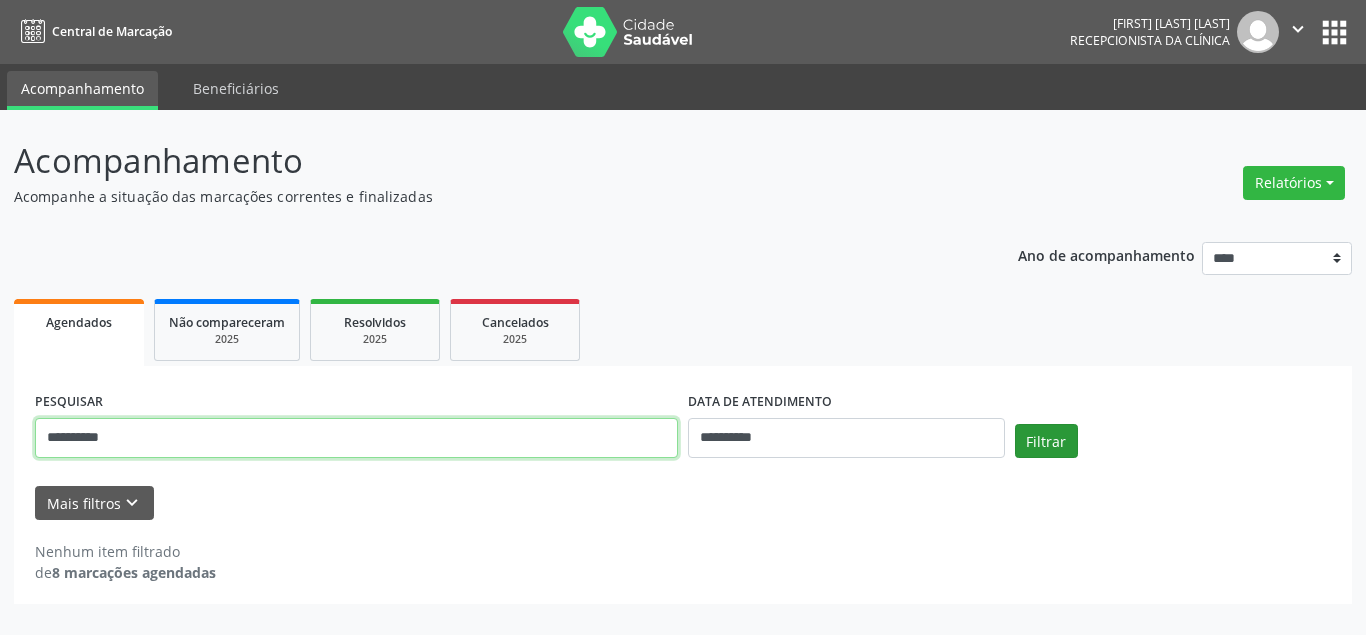 type on "**********" 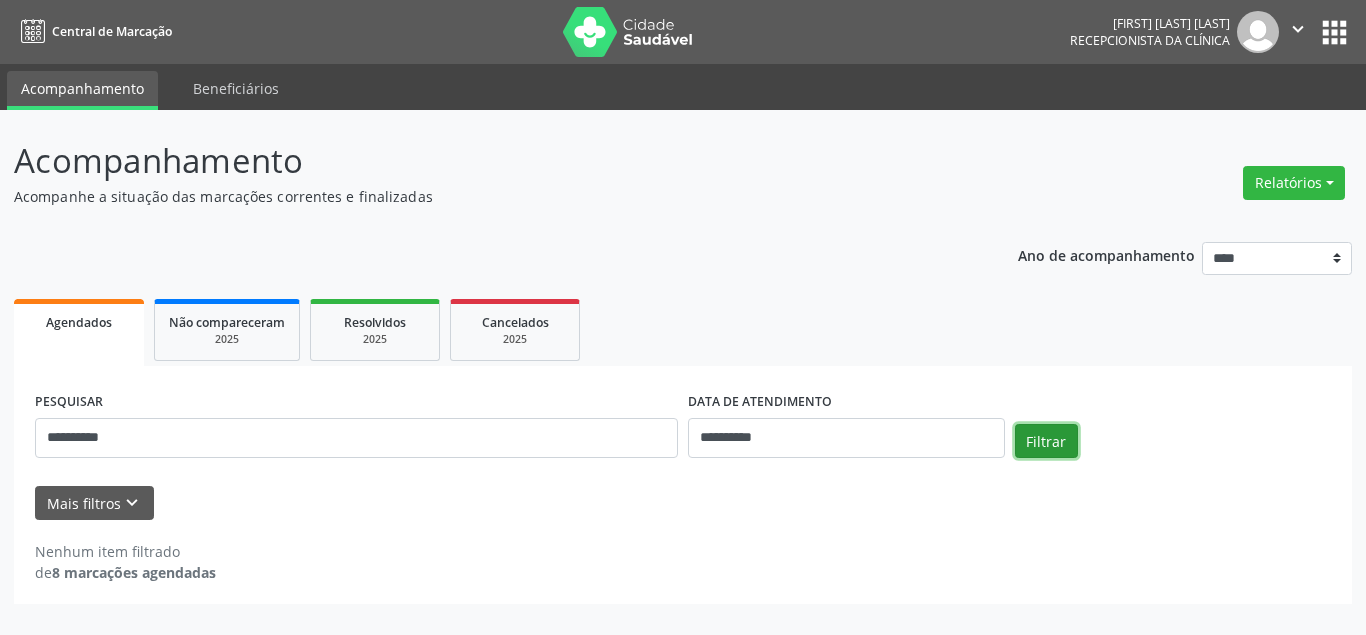 click on "Filtrar" at bounding box center (1046, 441) 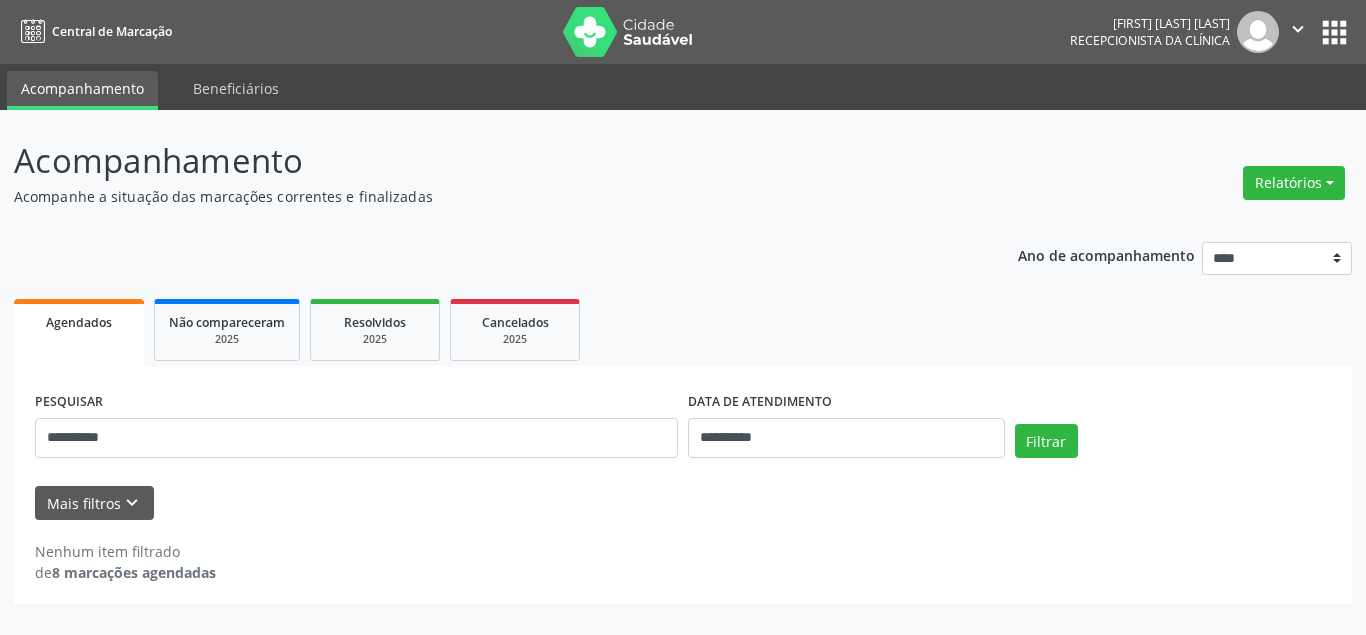 click on "Filtrar" at bounding box center (1173, 448) 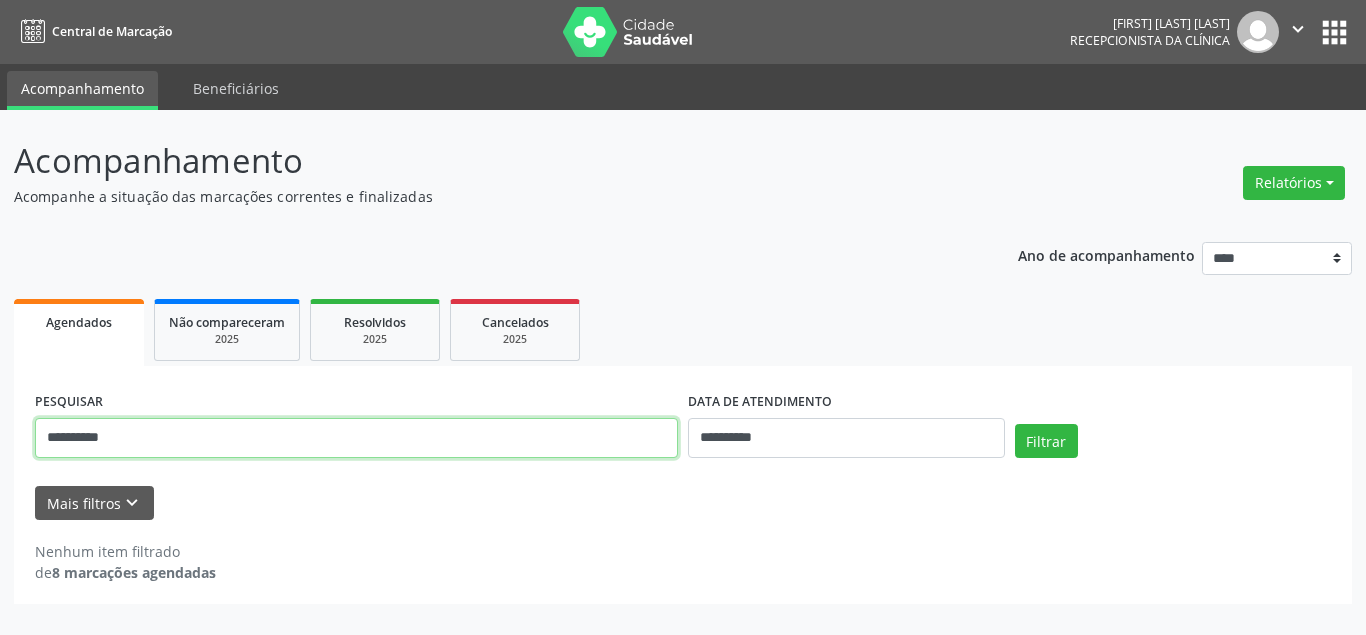 click on "**********" at bounding box center (356, 438) 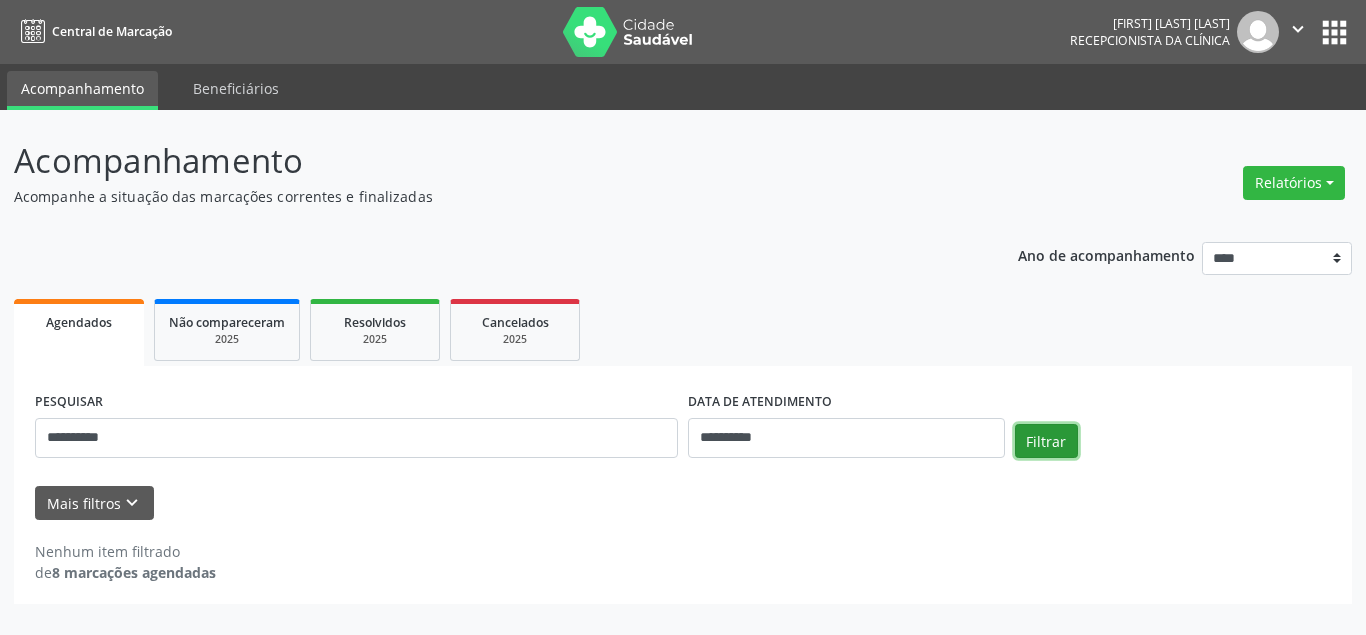 click on "Filtrar" at bounding box center [1046, 441] 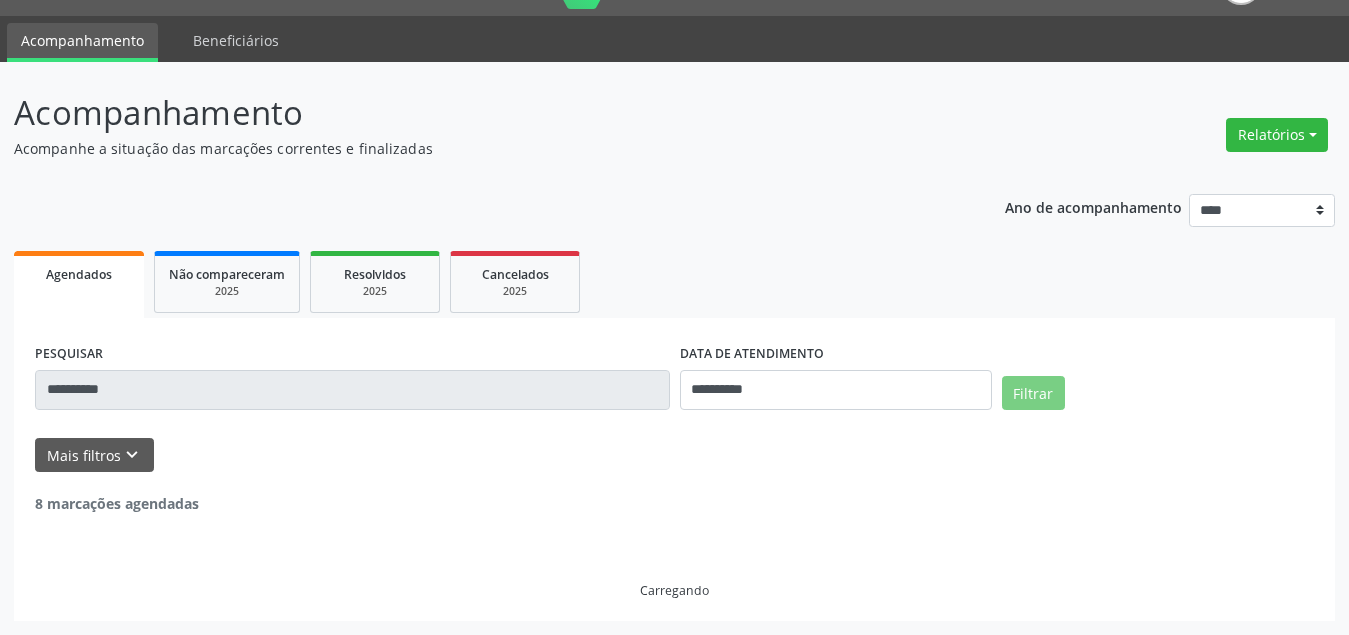 scroll, scrollTop: 0, scrollLeft: 0, axis: both 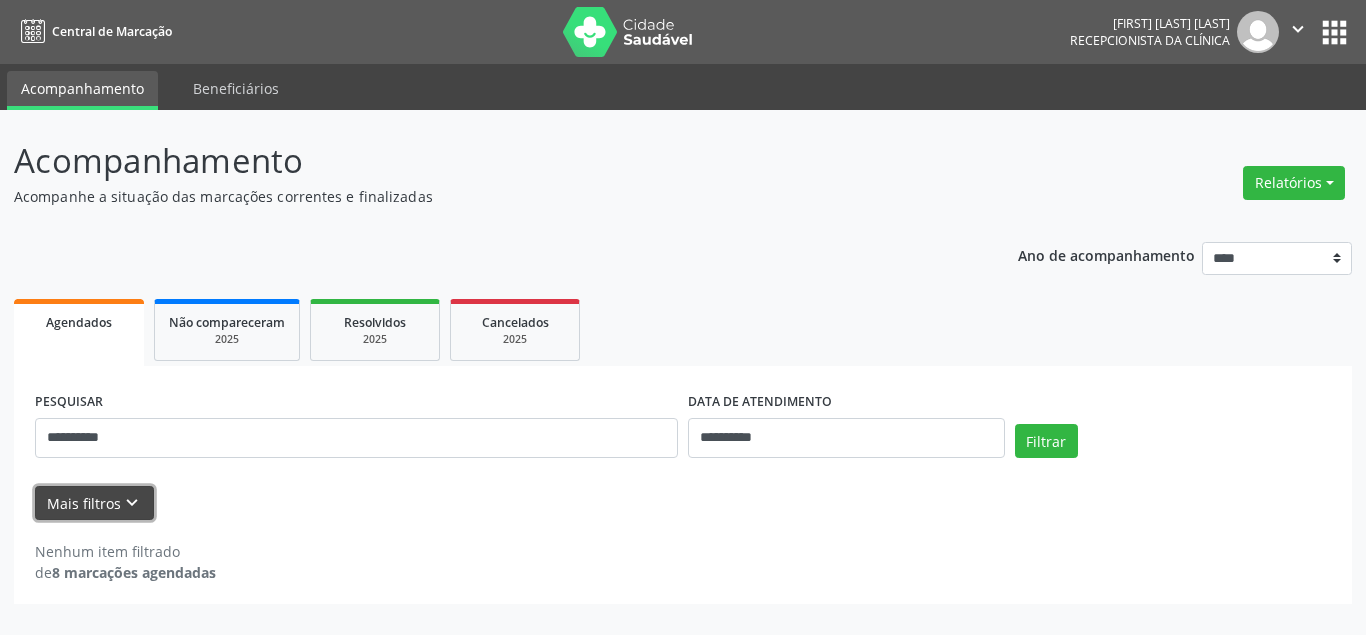 click on "Mais filtros
keyboard_arrow_down" at bounding box center (94, 503) 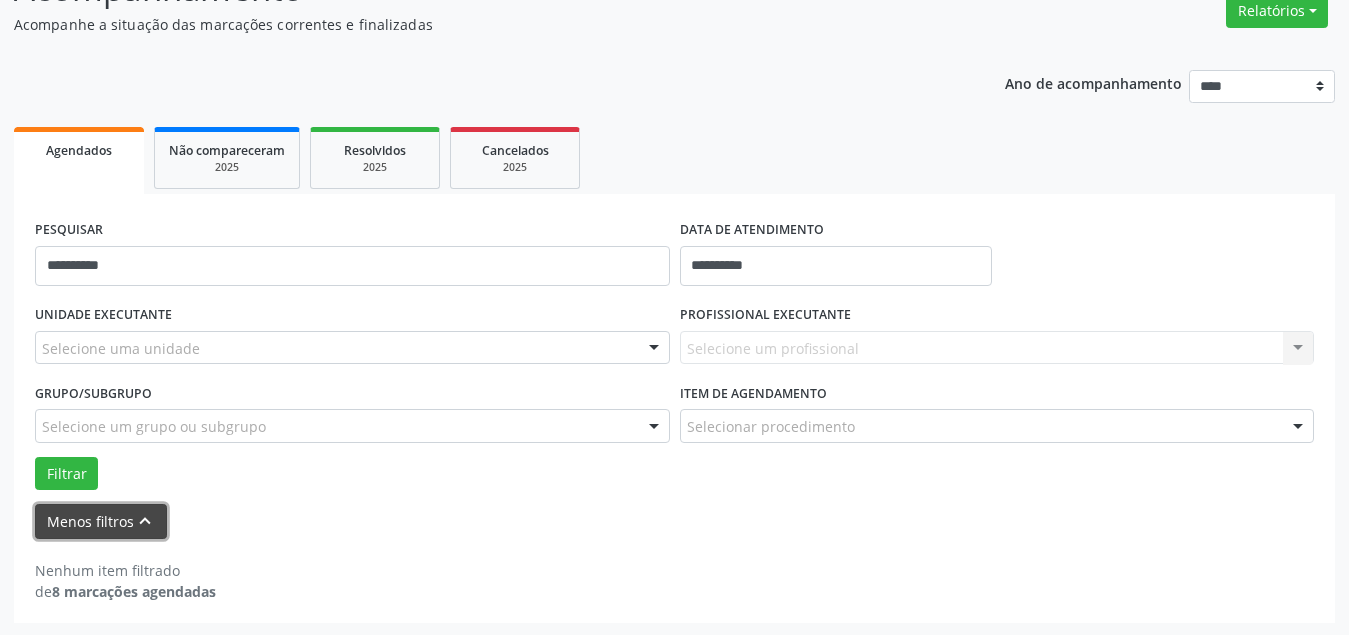 scroll, scrollTop: 174, scrollLeft: 0, axis: vertical 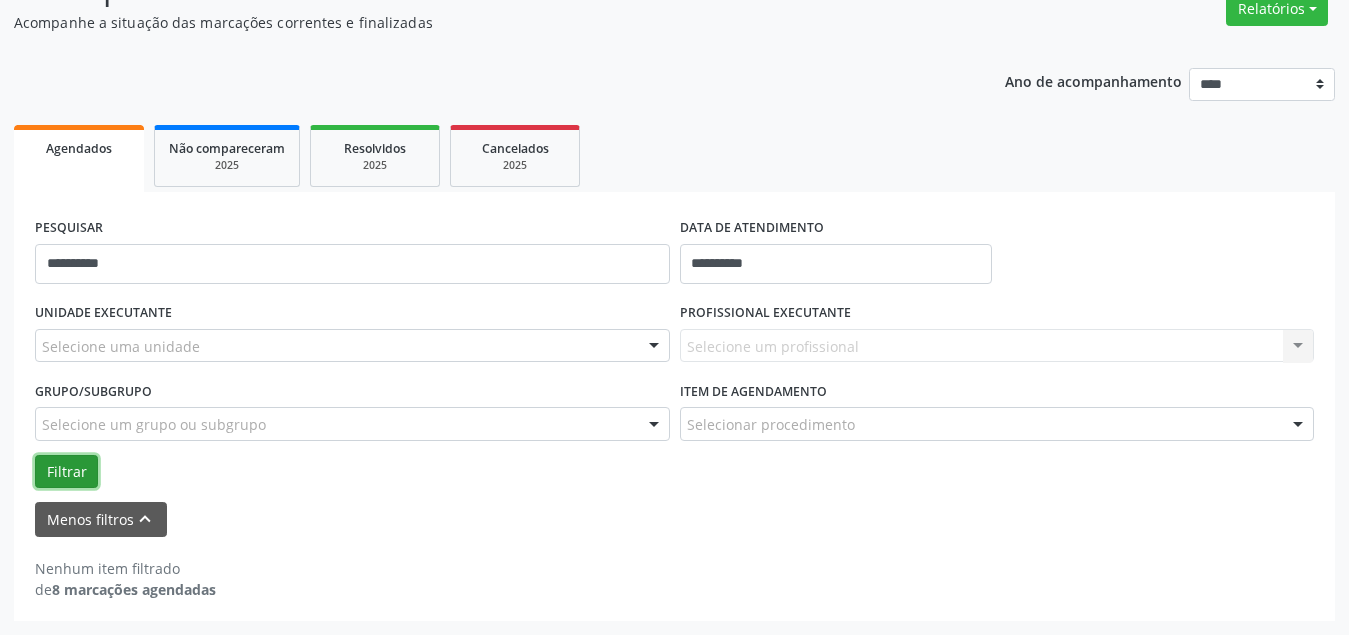 click on "Filtrar" at bounding box center (66, 472) 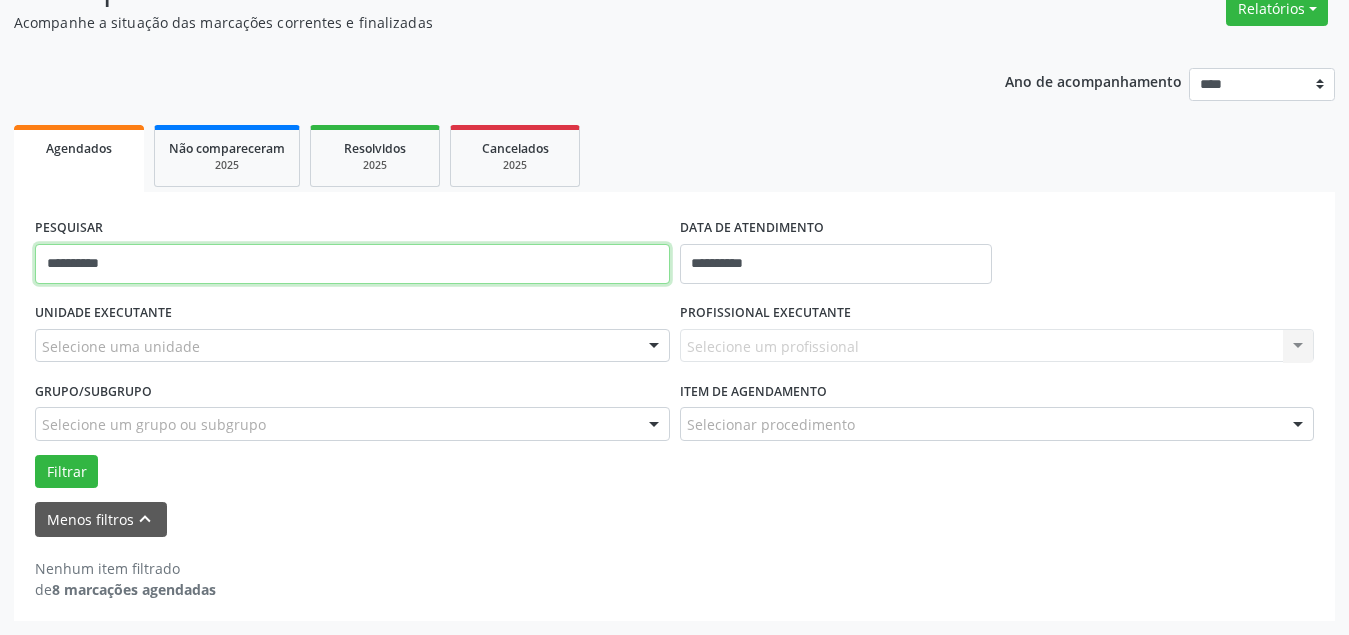 click on "**********" at bounding box center (352, 264) 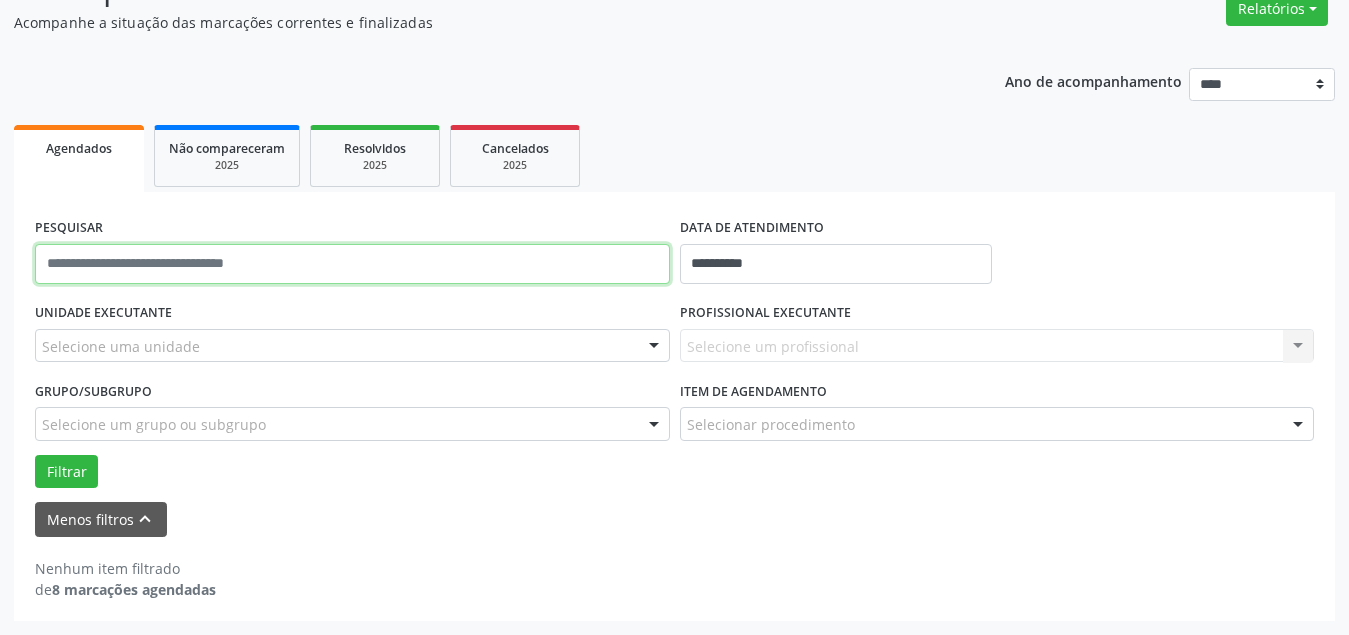click at bounding box center [352, 264] 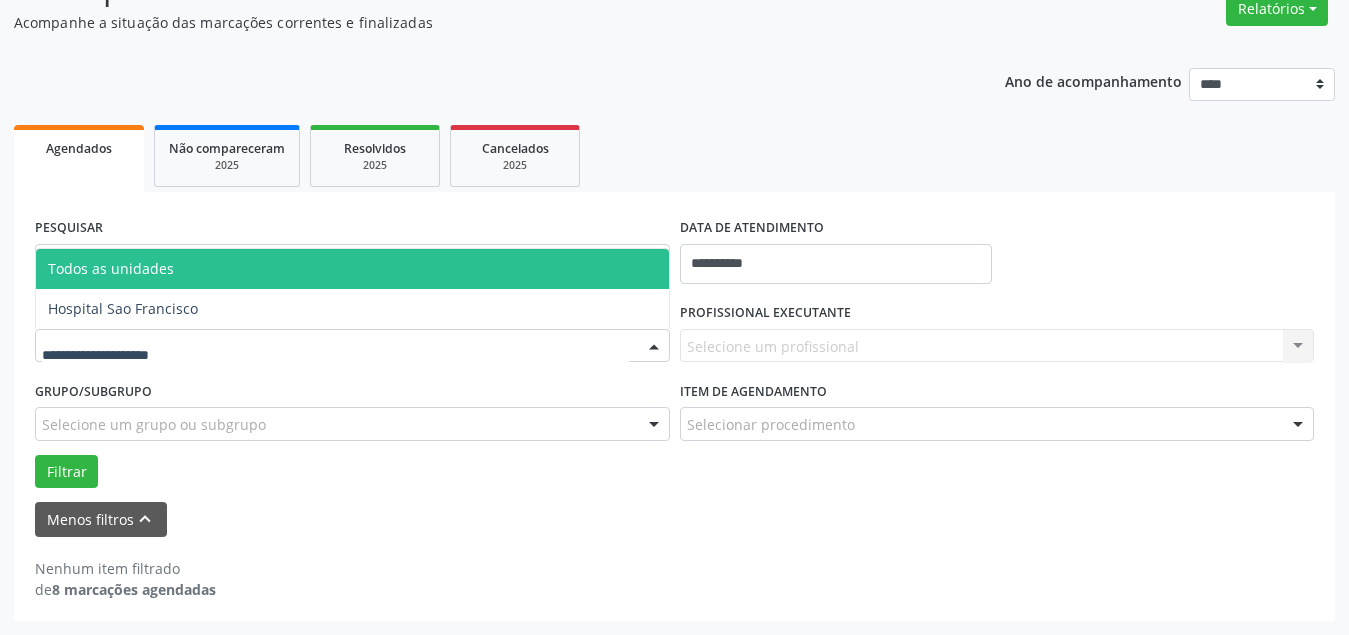 click at bounding box center [352, 346] 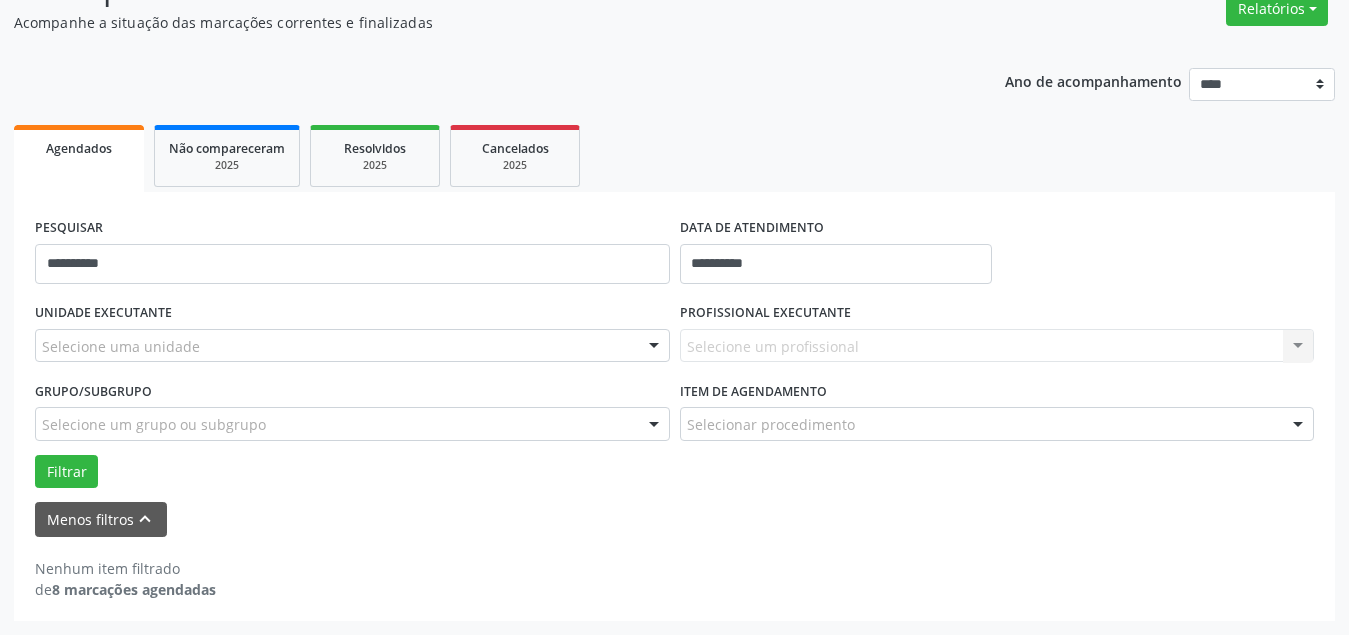 click on "Não compareceram
2025" at bounding box center (227, 156) 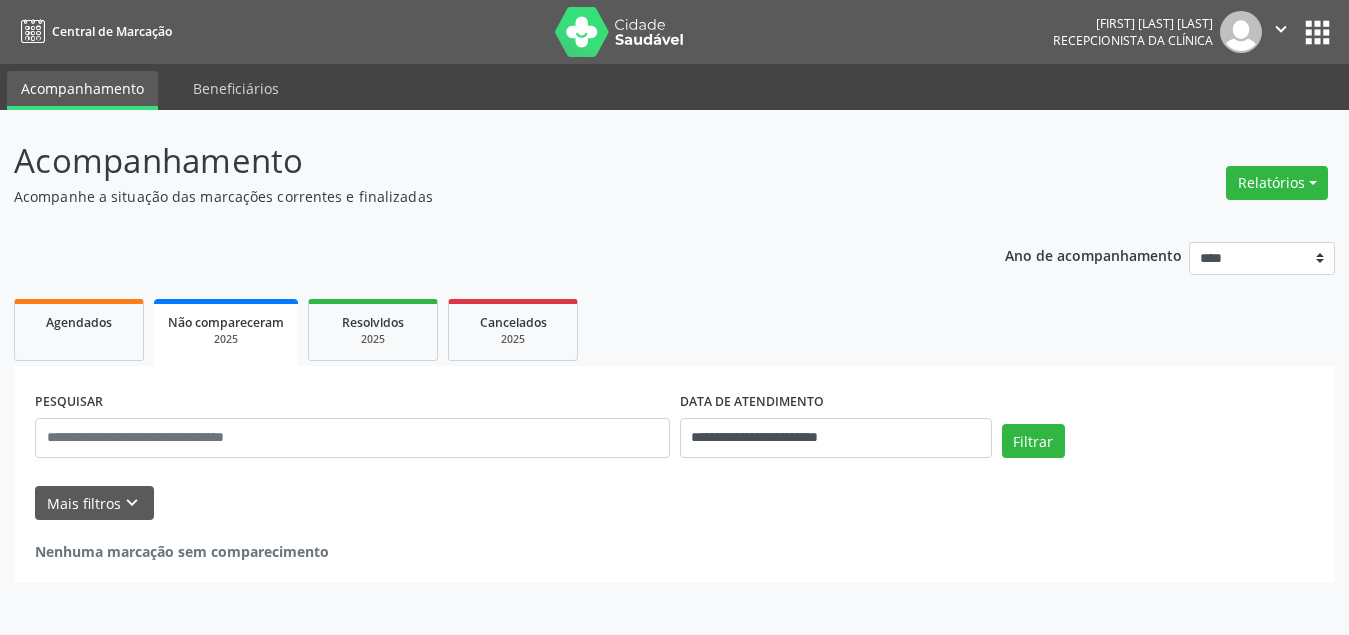 scroll, scrollTop: 0, scrollLeft: 0, axis: both 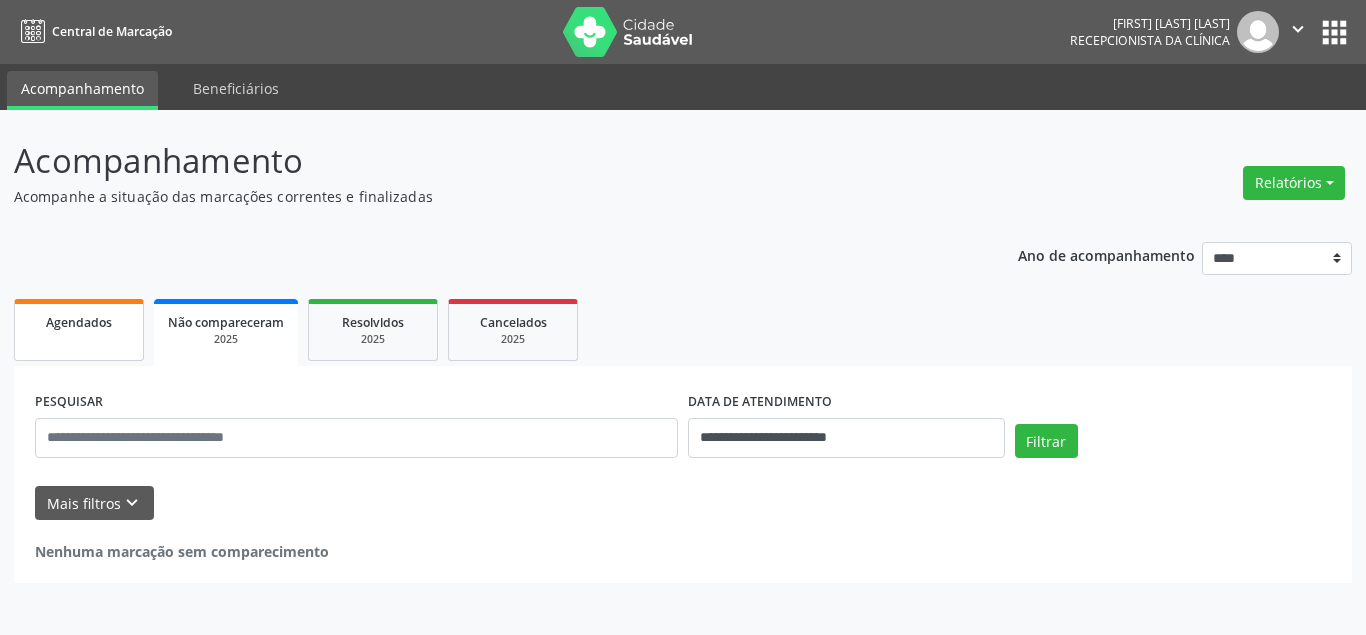 click on "Agendados" at bounding box center [79, 330] 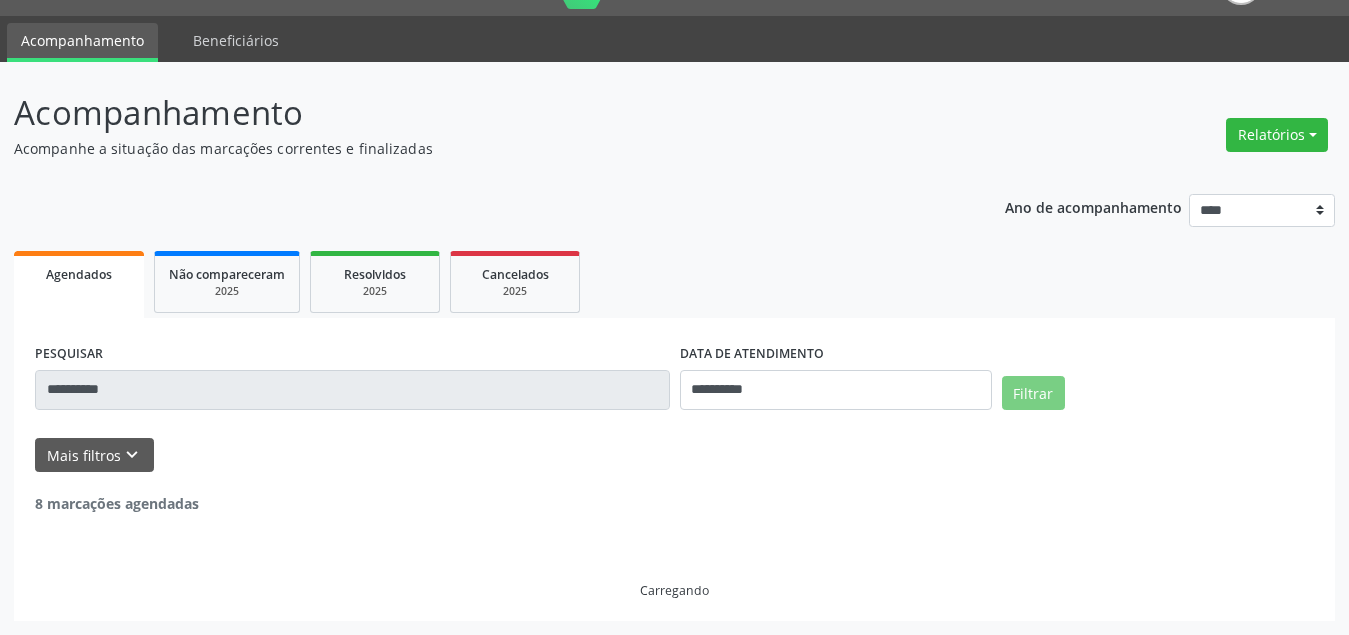 scroll, scrollTop: 0, scrollLeft: 0, axis: both 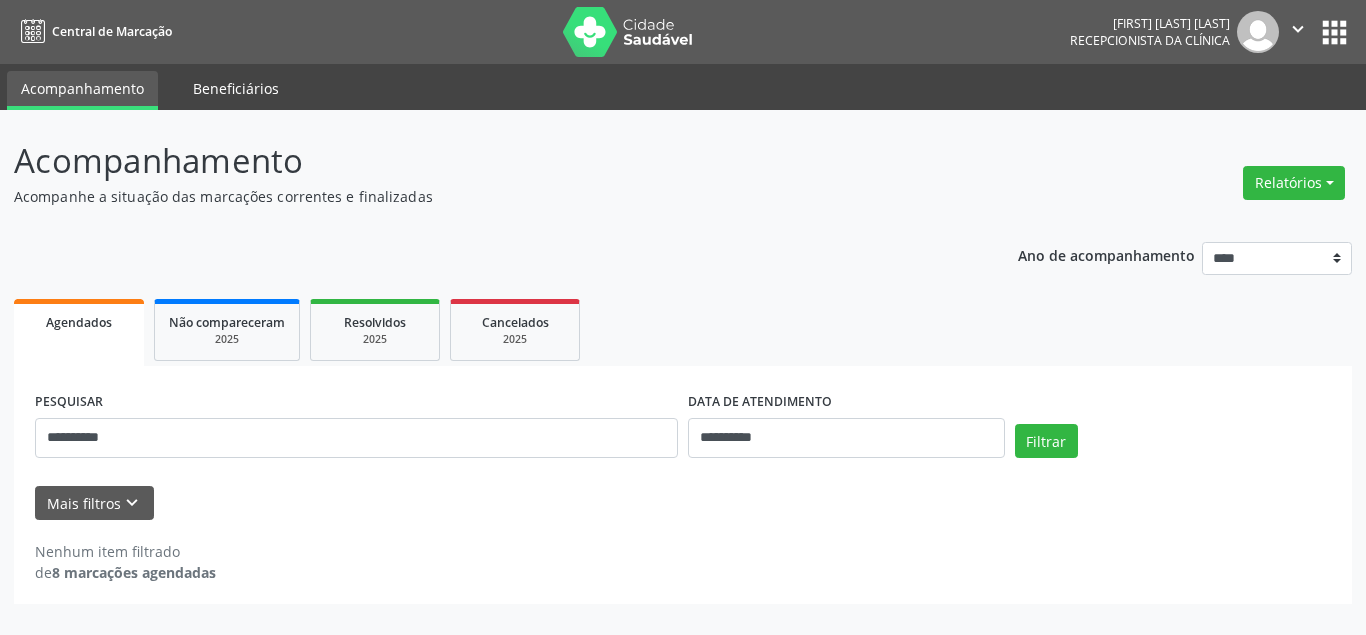 click on "Beneficiários" at bounding box center (236, 88) 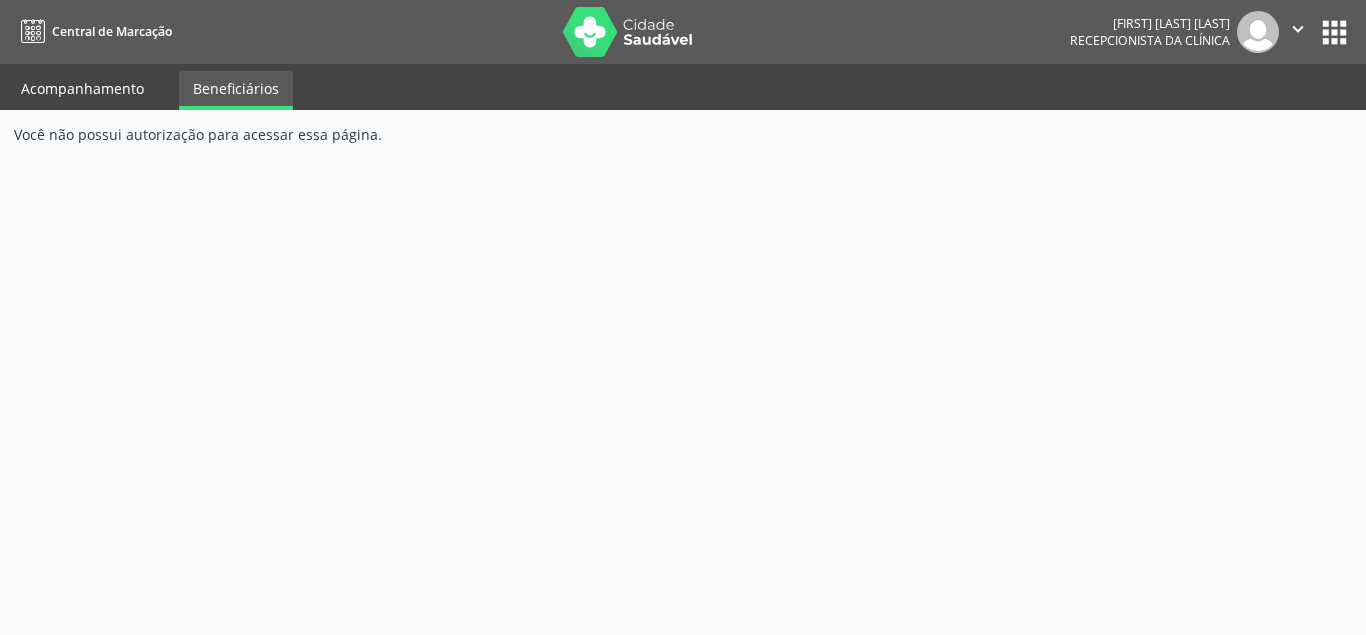 click on "Acompanhamento" at bounding box center [82, 88] 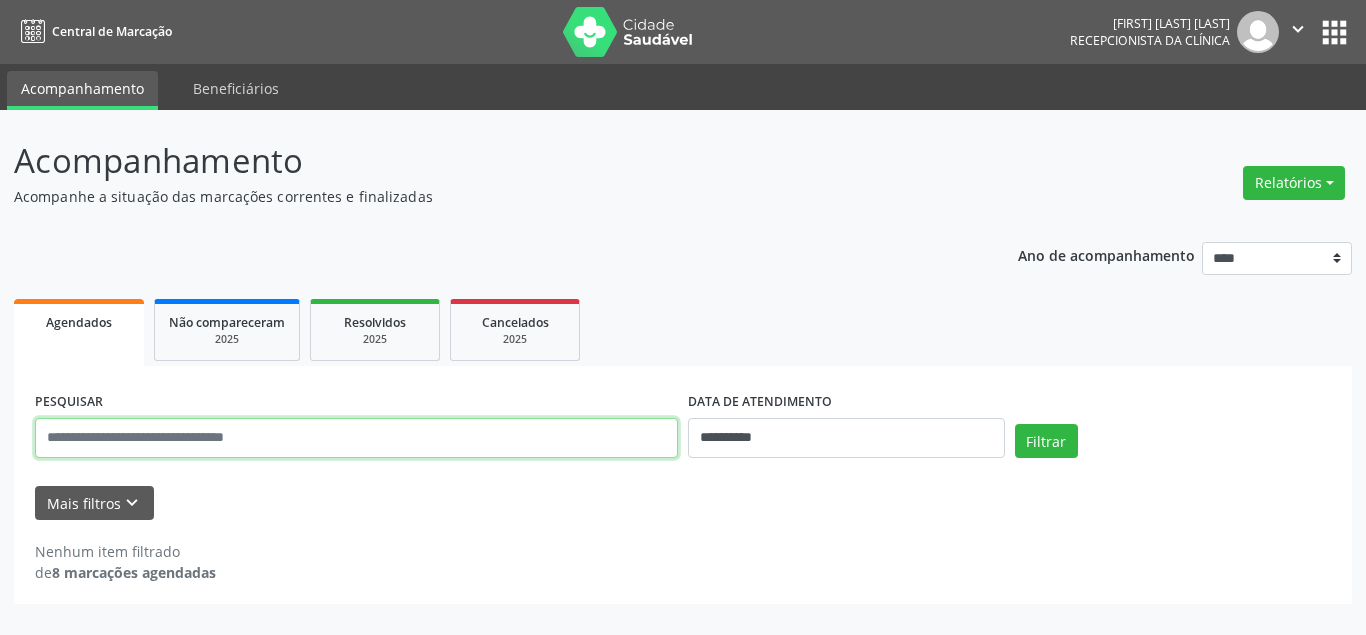 click at bounding box center (356, 438) 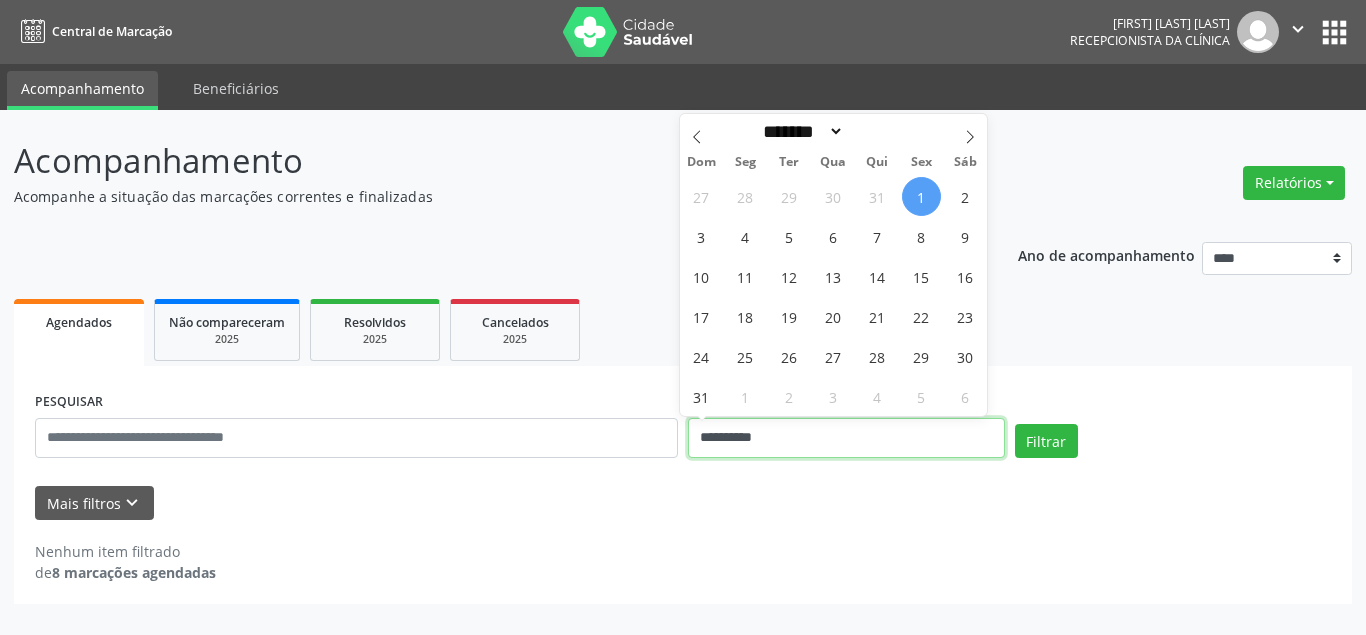 click on "**********" at bounding box center [846, 438] 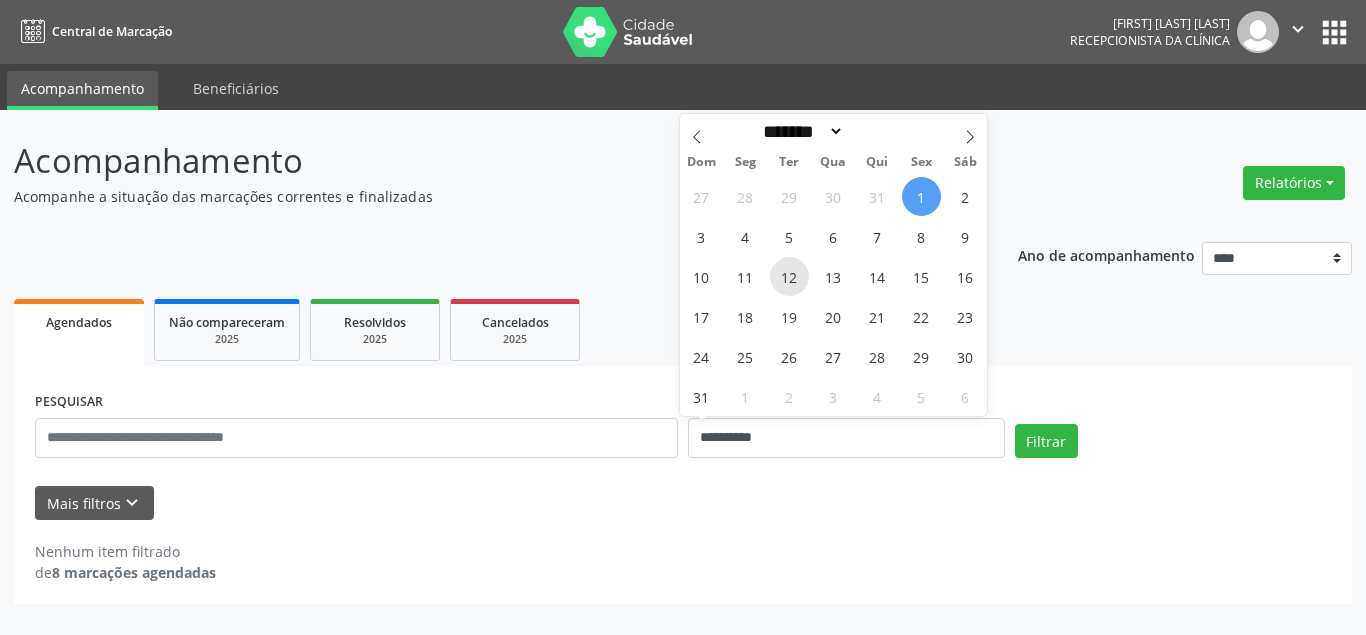click on "12" at bounding box center [789, 276] 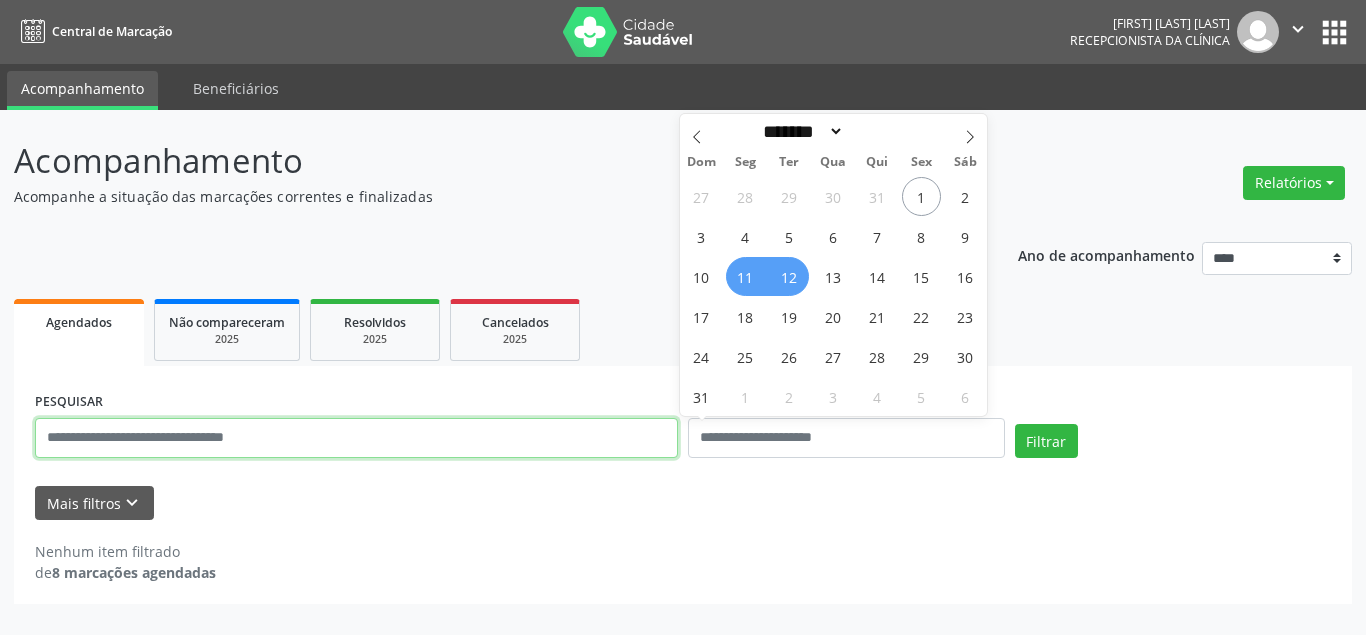 select on "*" 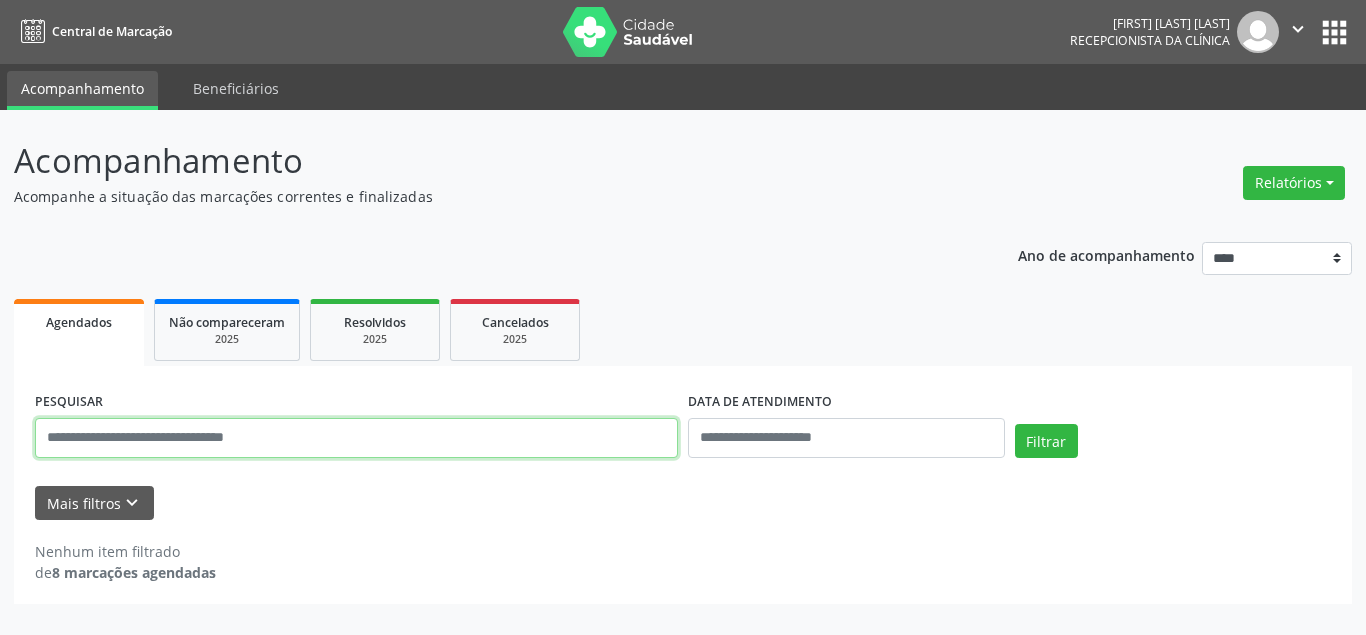 click at bounding box center (356, 438) 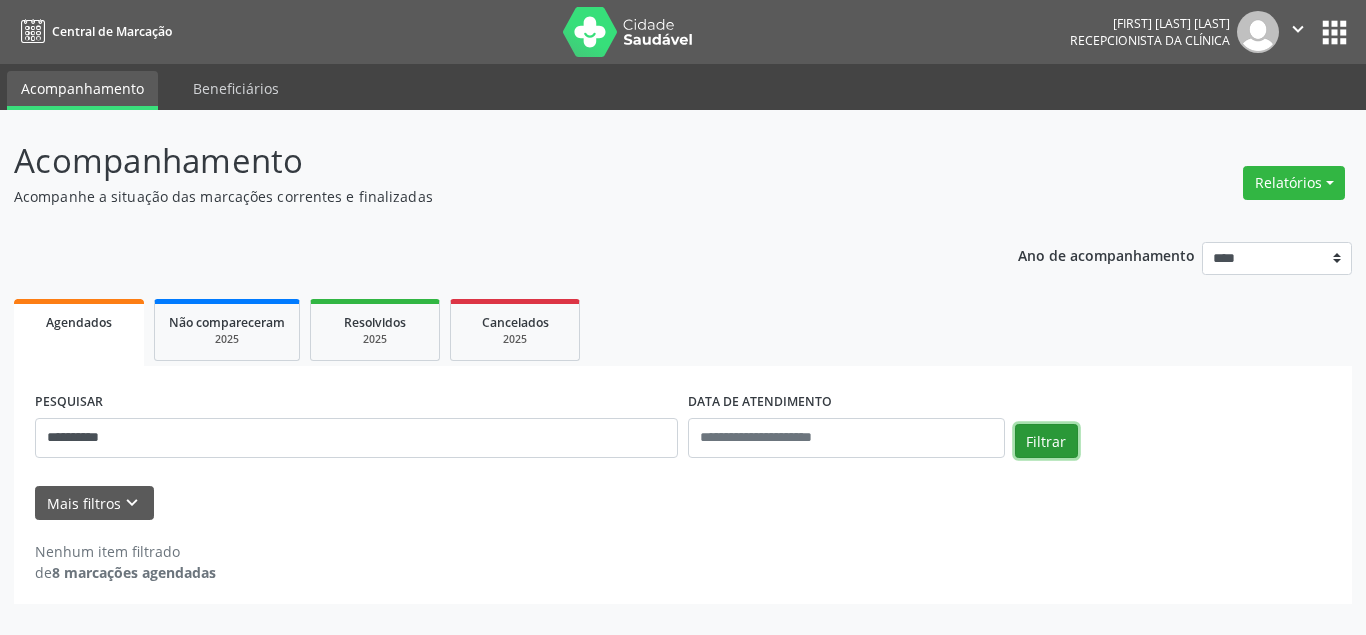 click on "Filtrar" at bounding box center [1046, 441] 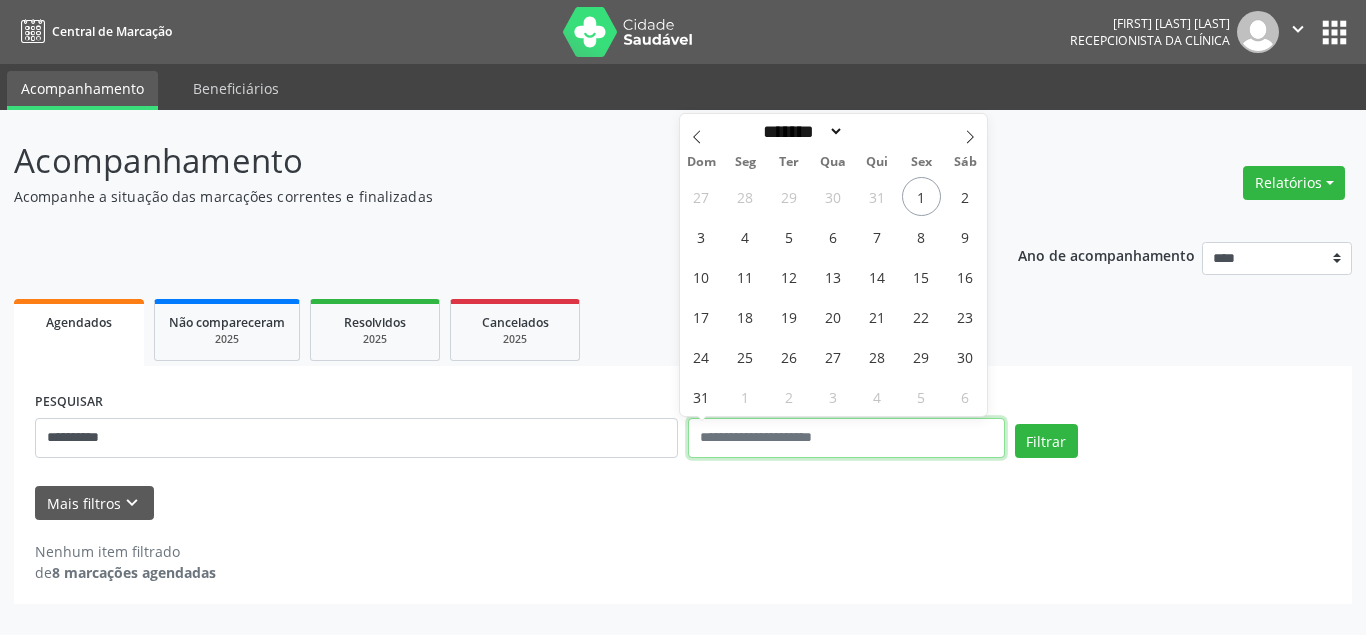 click at bounding box center [846, 438] 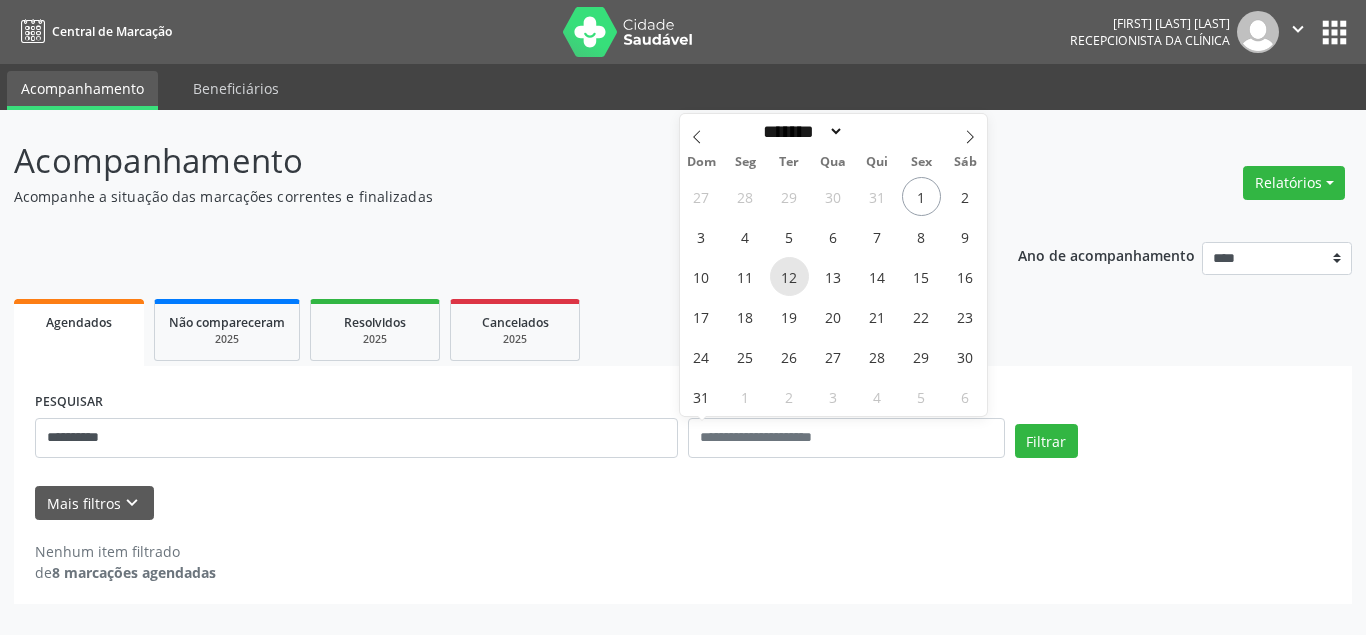 click on "12" at bounding box center (789, 276) 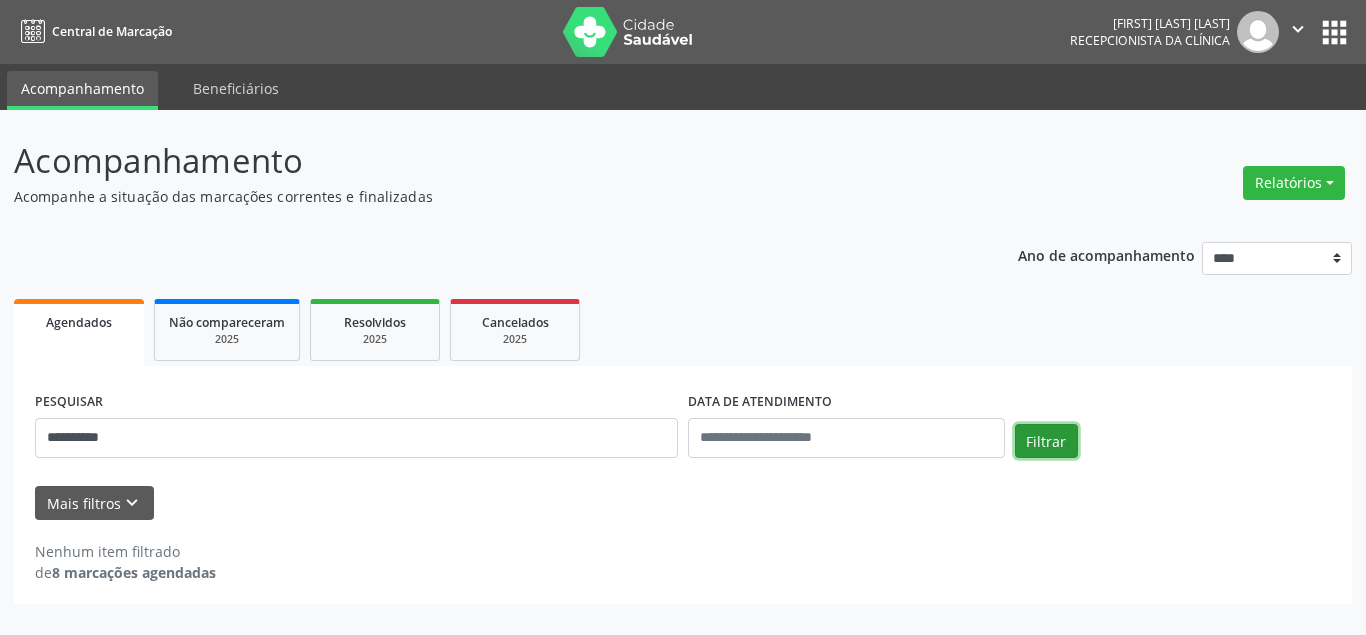 click on "Filtrar" at bounding box center [1046, 441] 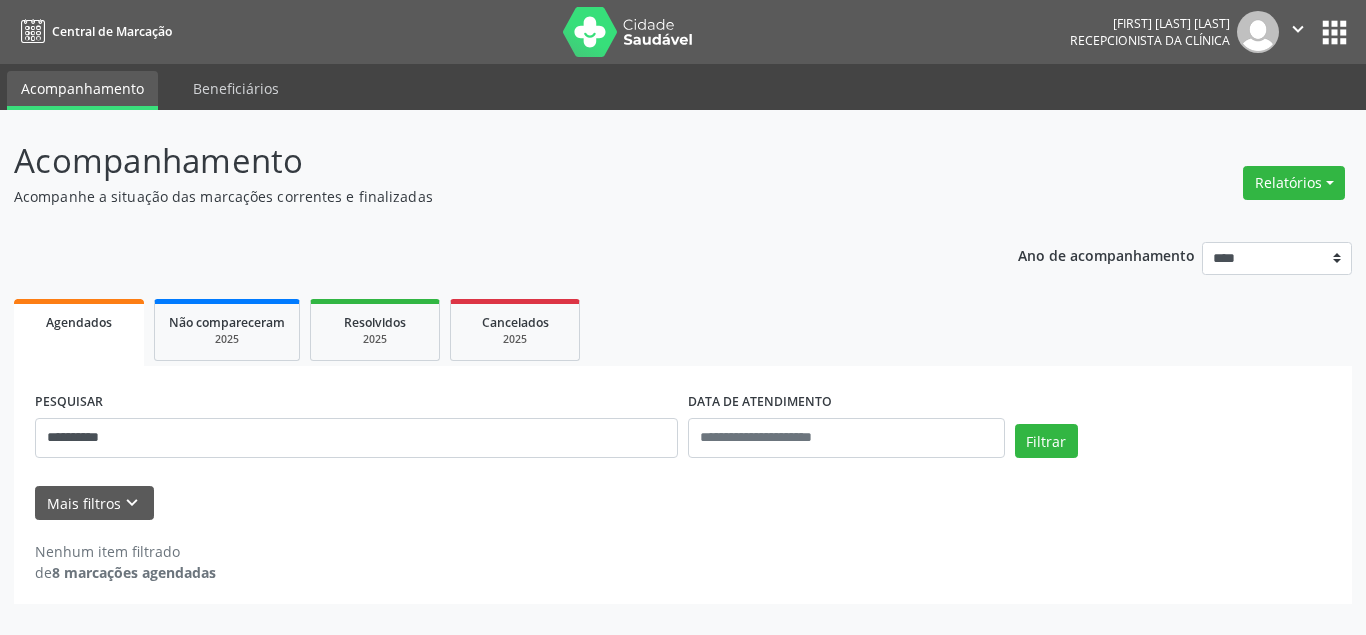 click on "Filtrar" at bounding box center (1173, 448) 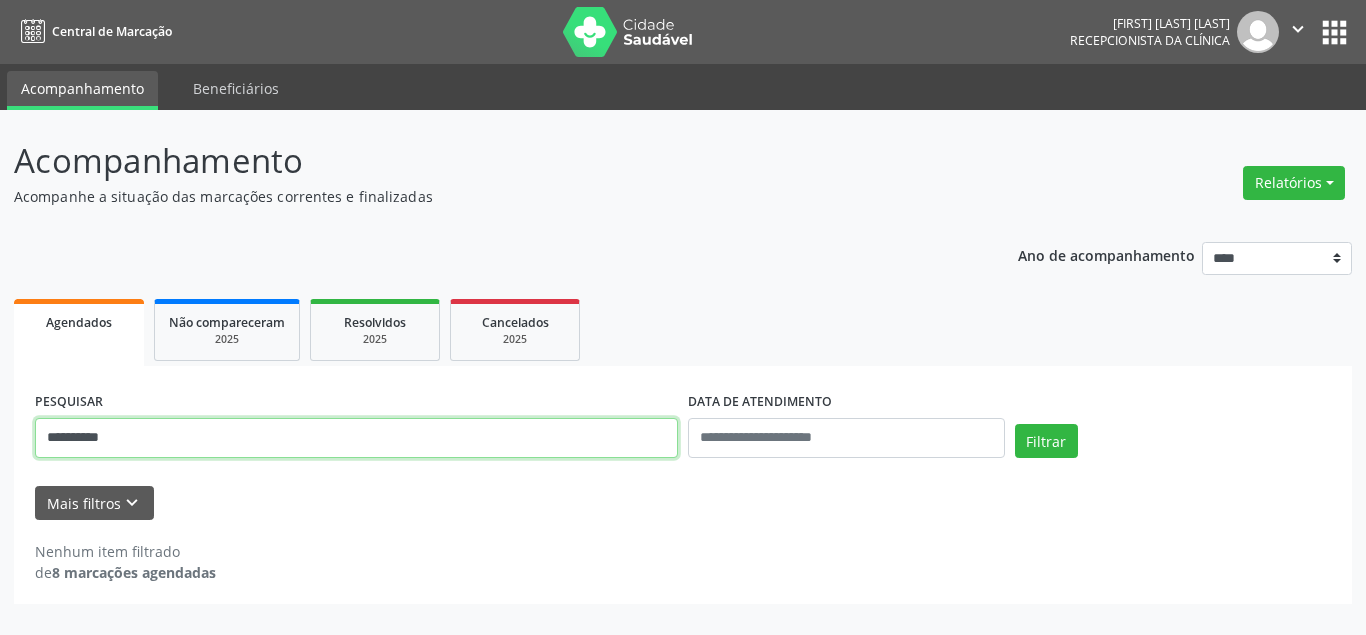 click on "**********" at bounding box center (356, 438) 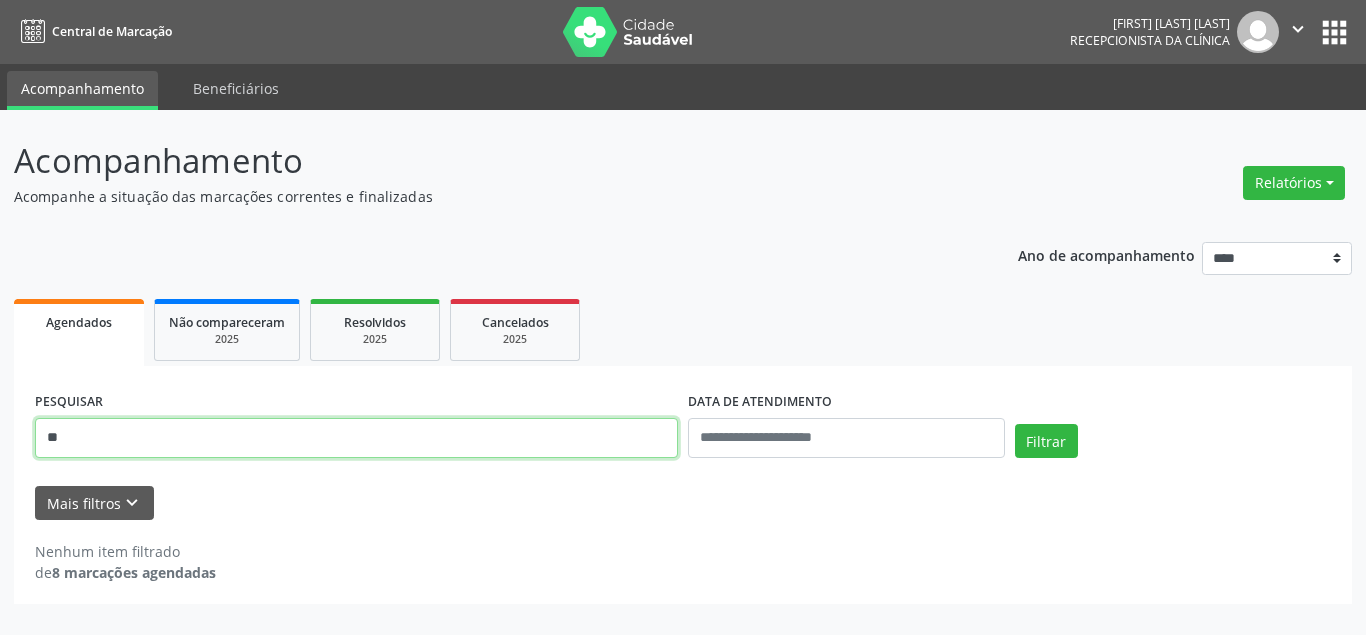 type on "*" 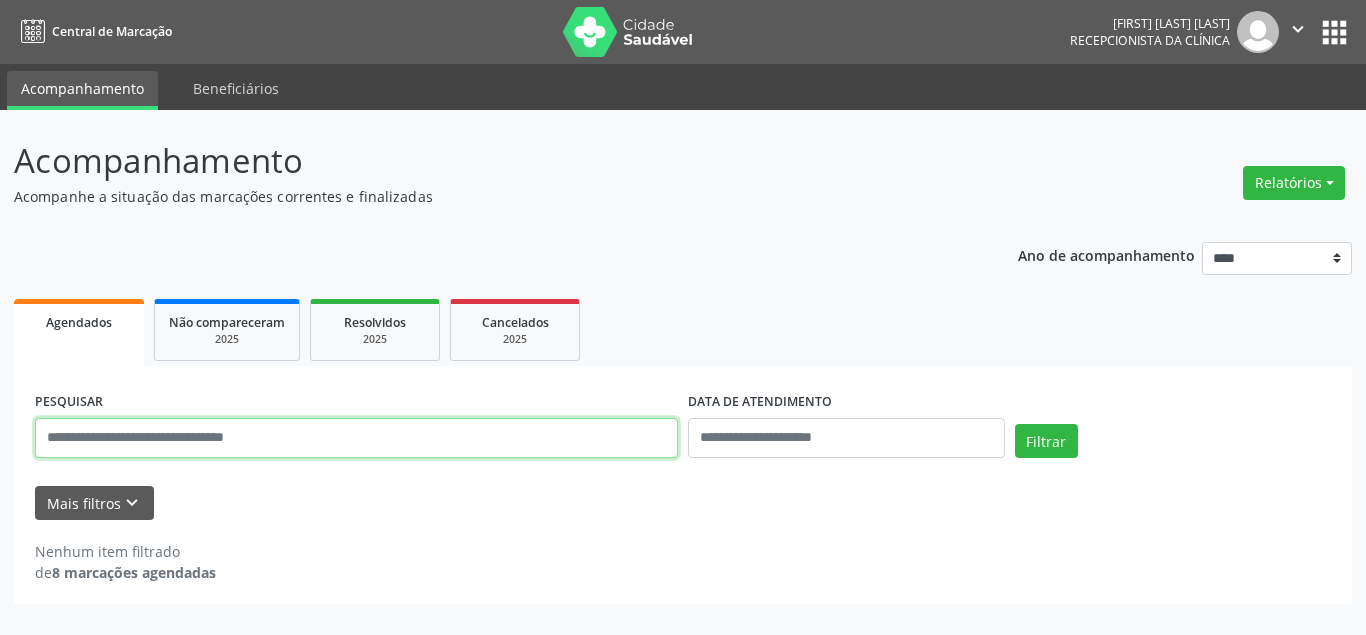 click at bounding box center [356, 438] 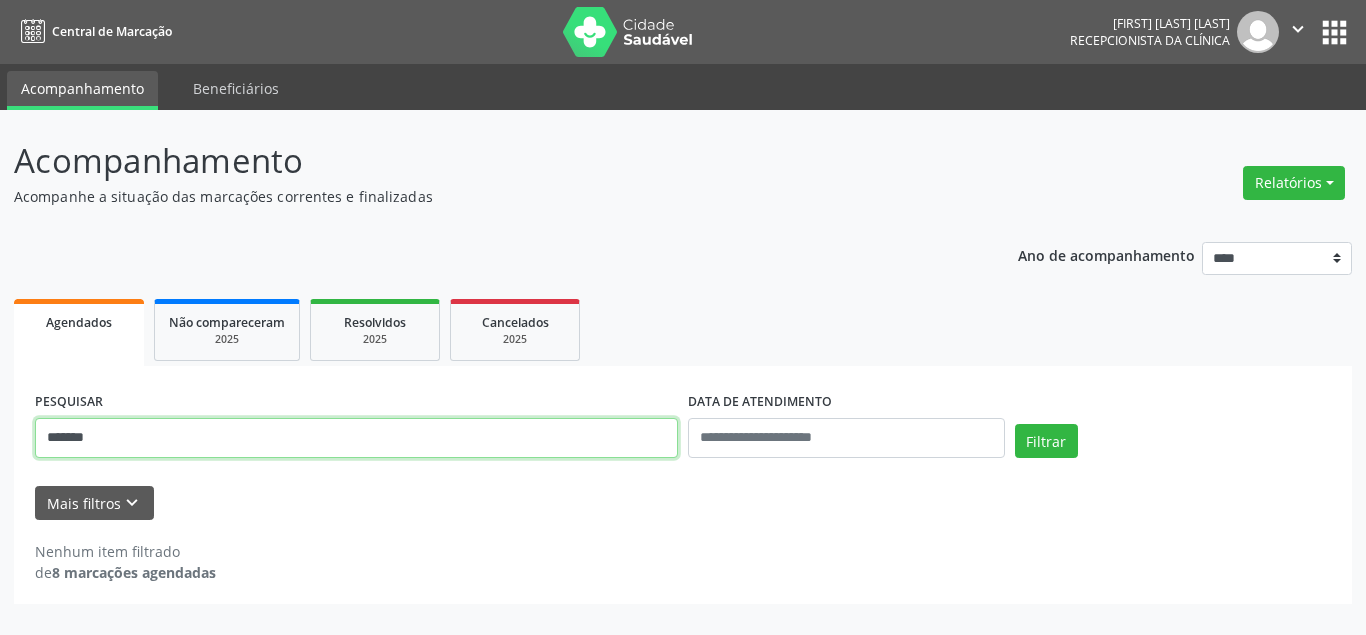 click on "******" at bounding box center [356, 438] 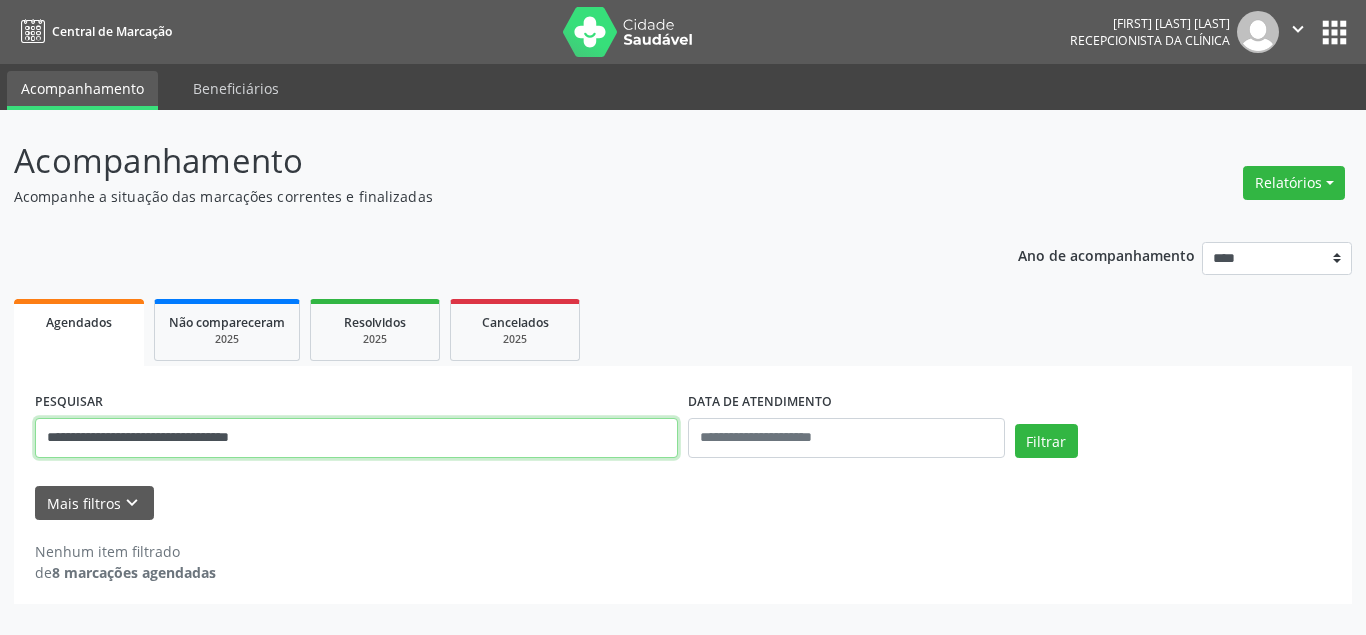 type on "**********" 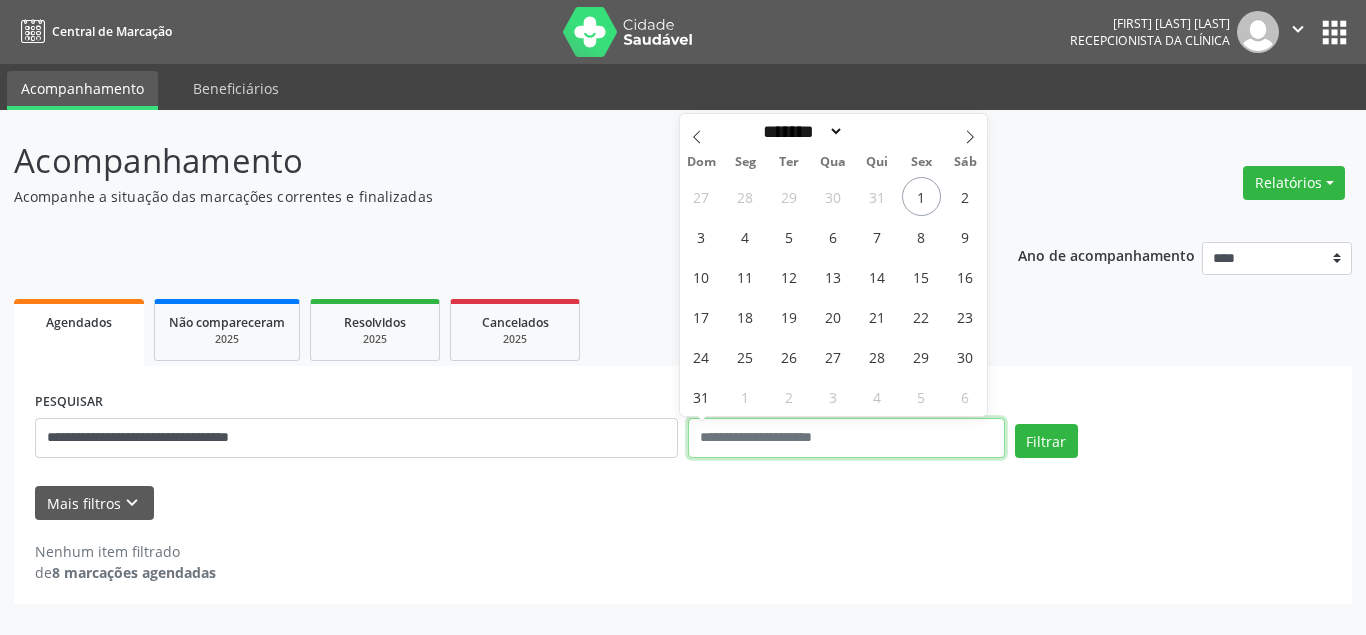 click at bounding box center [846, 438] 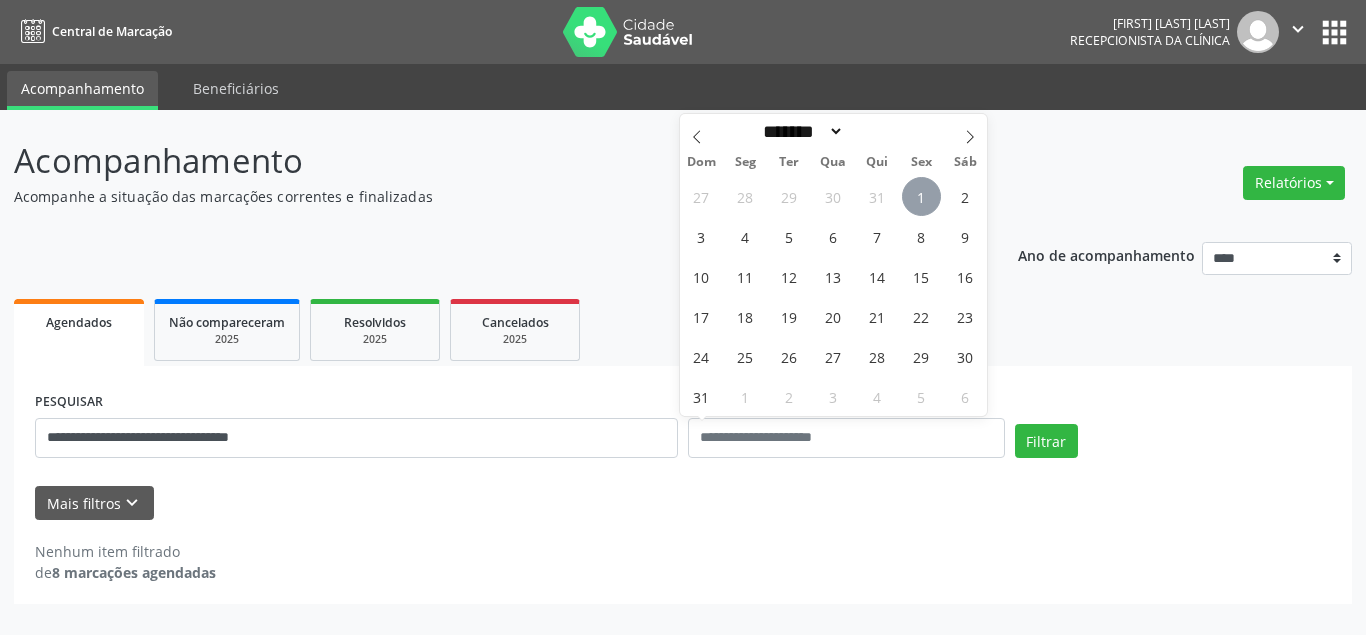 click on "1" at bounding box center (921, 196) 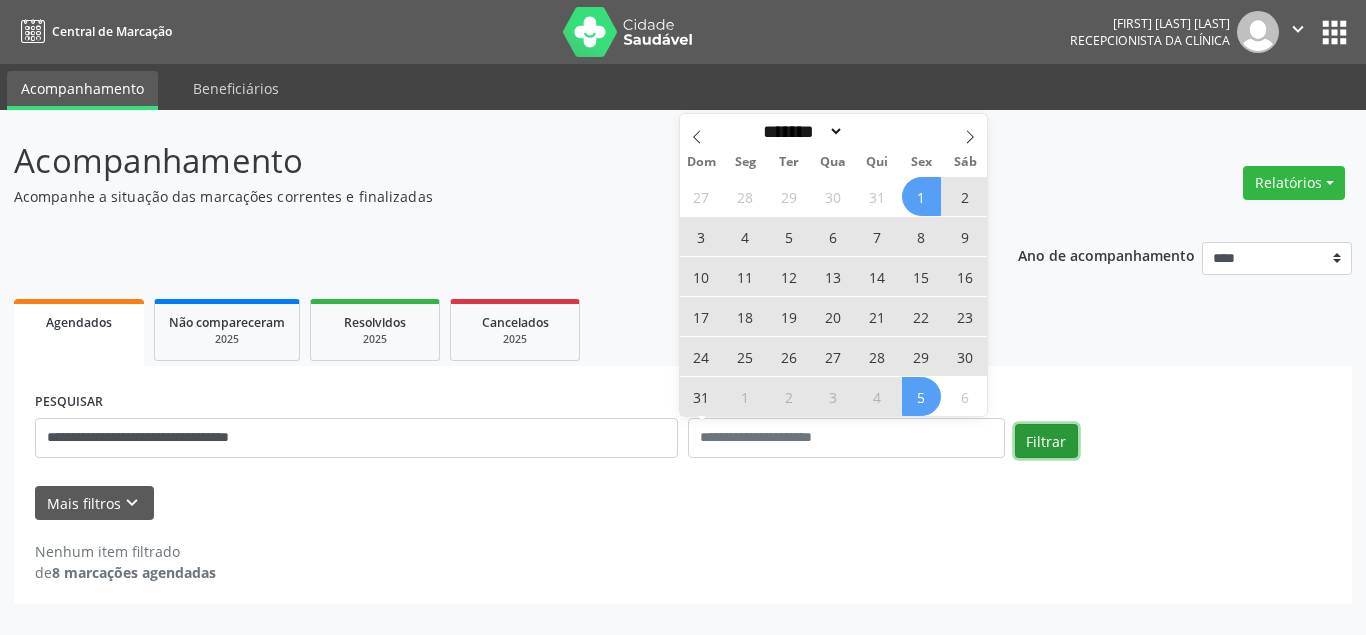 click on "Filtrar" at bounding box center [1046, 441] 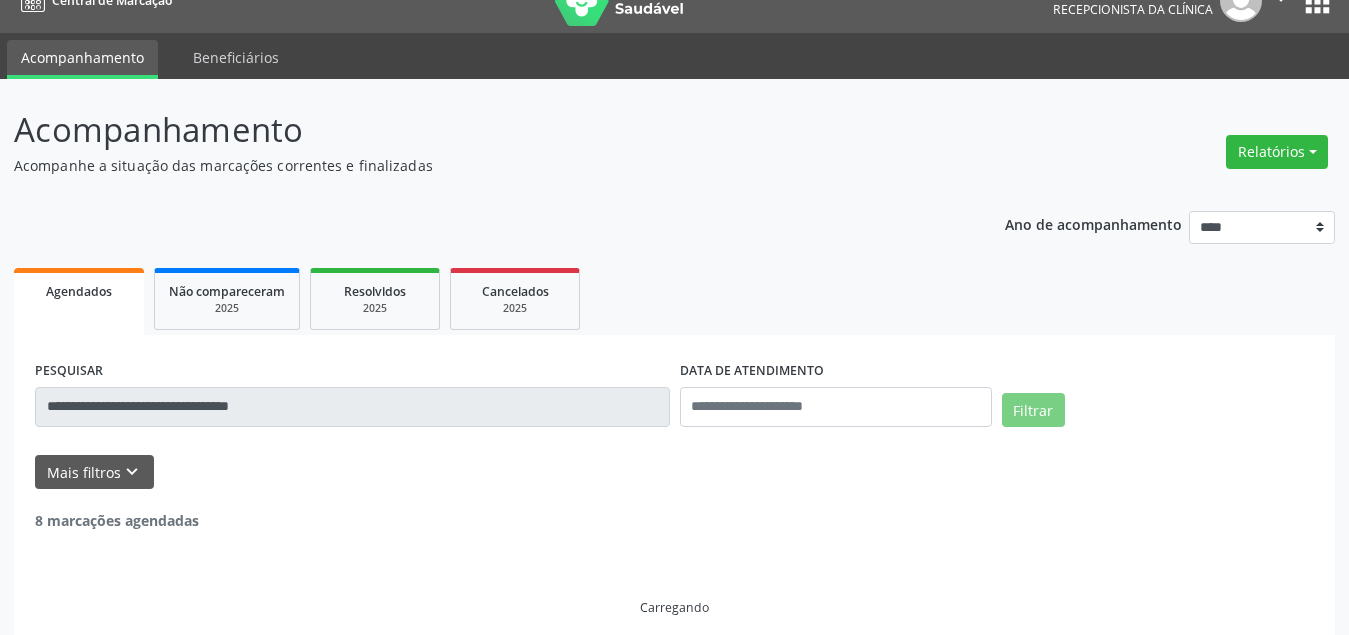 scroll, scrollTop: 0, scrollLeft: 0, axis: both 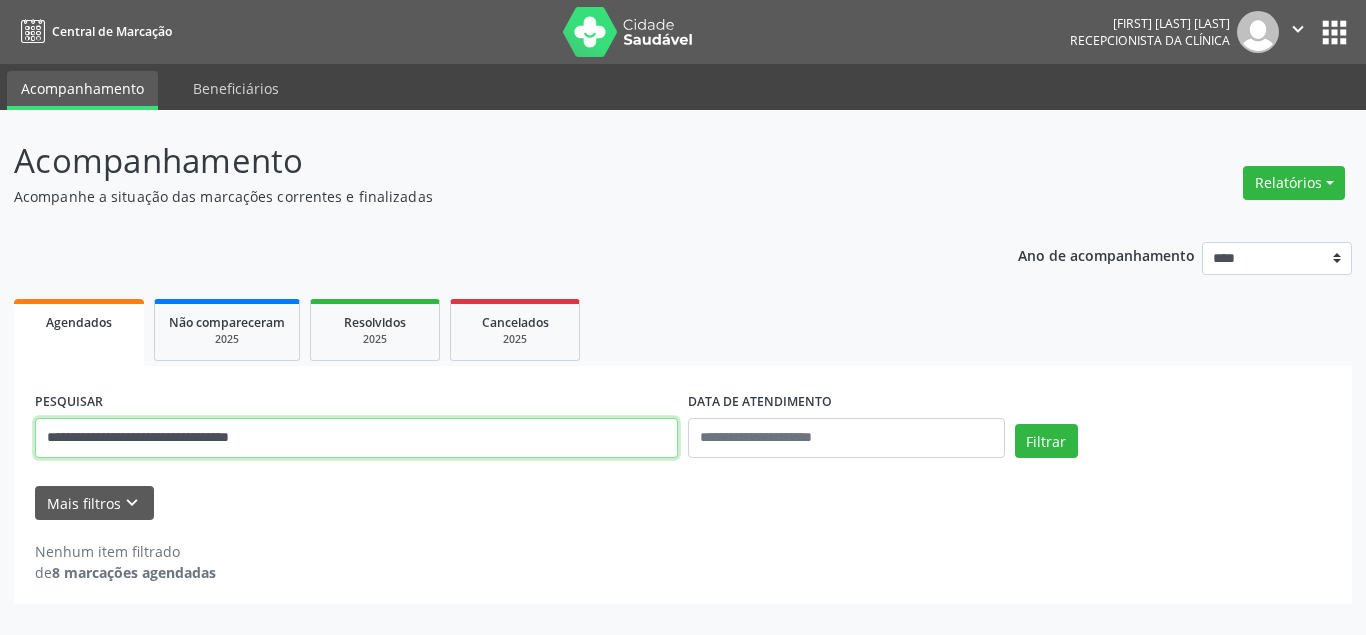 click on "**********" at bounding box center (356, 438) 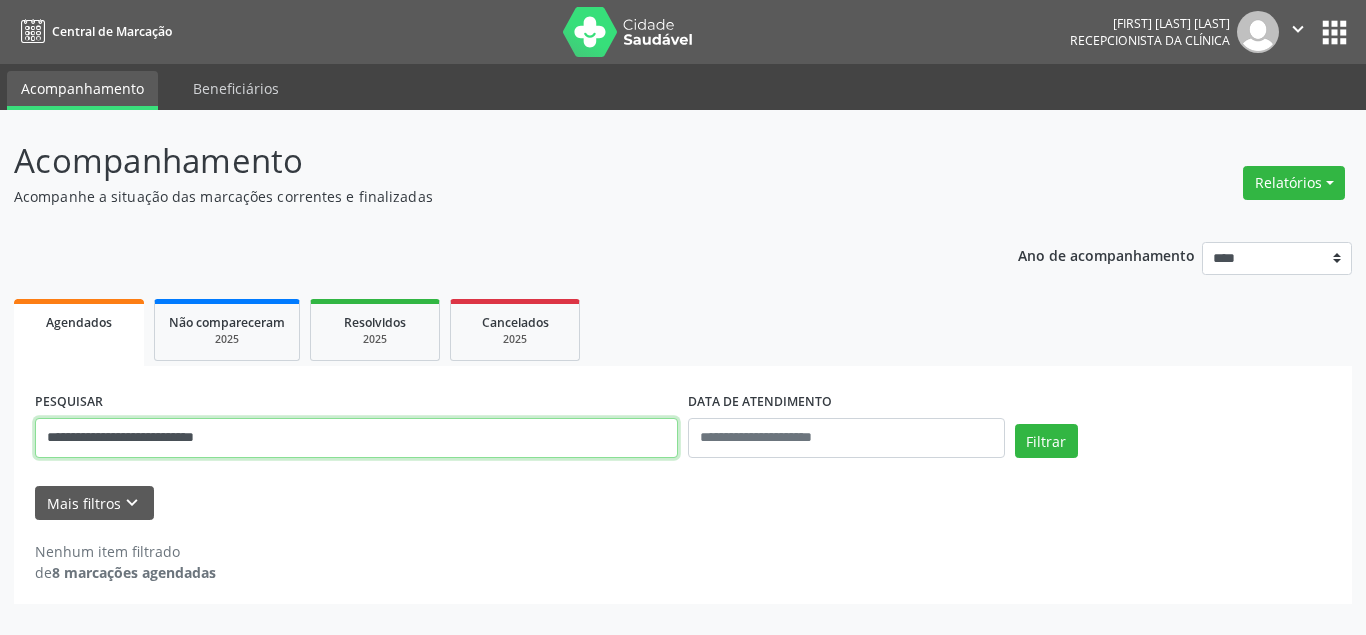 type on "**********" 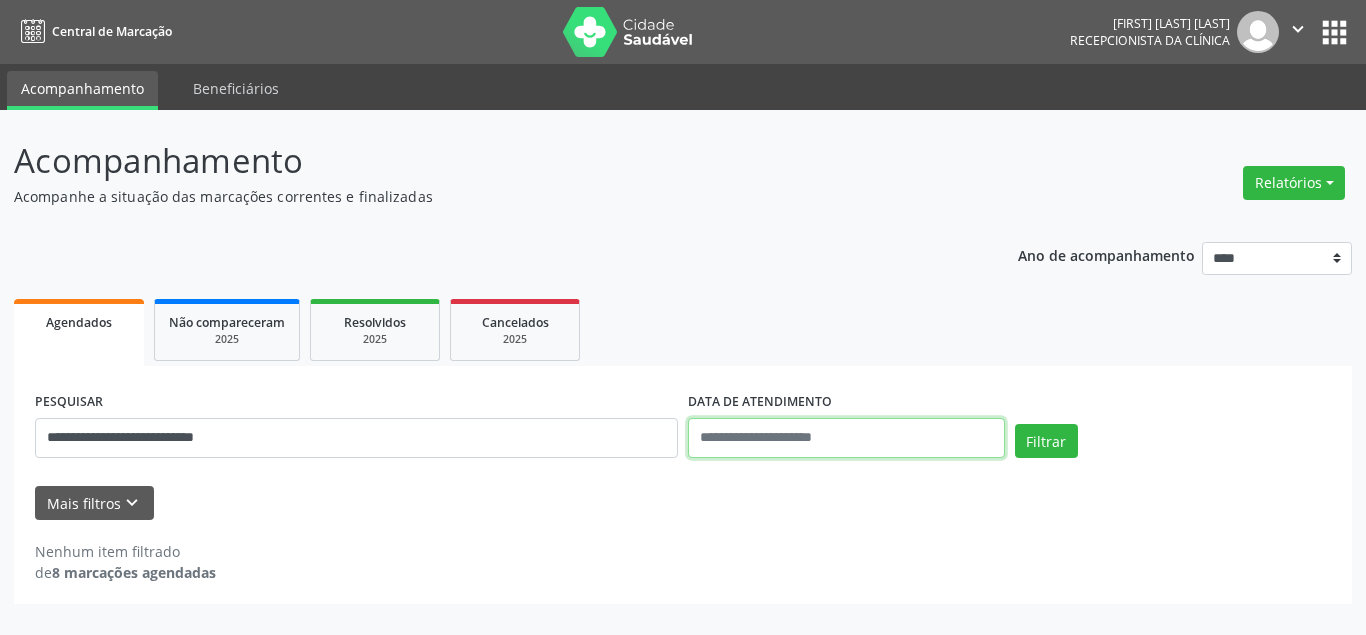 click at bounding box center (846, 438) 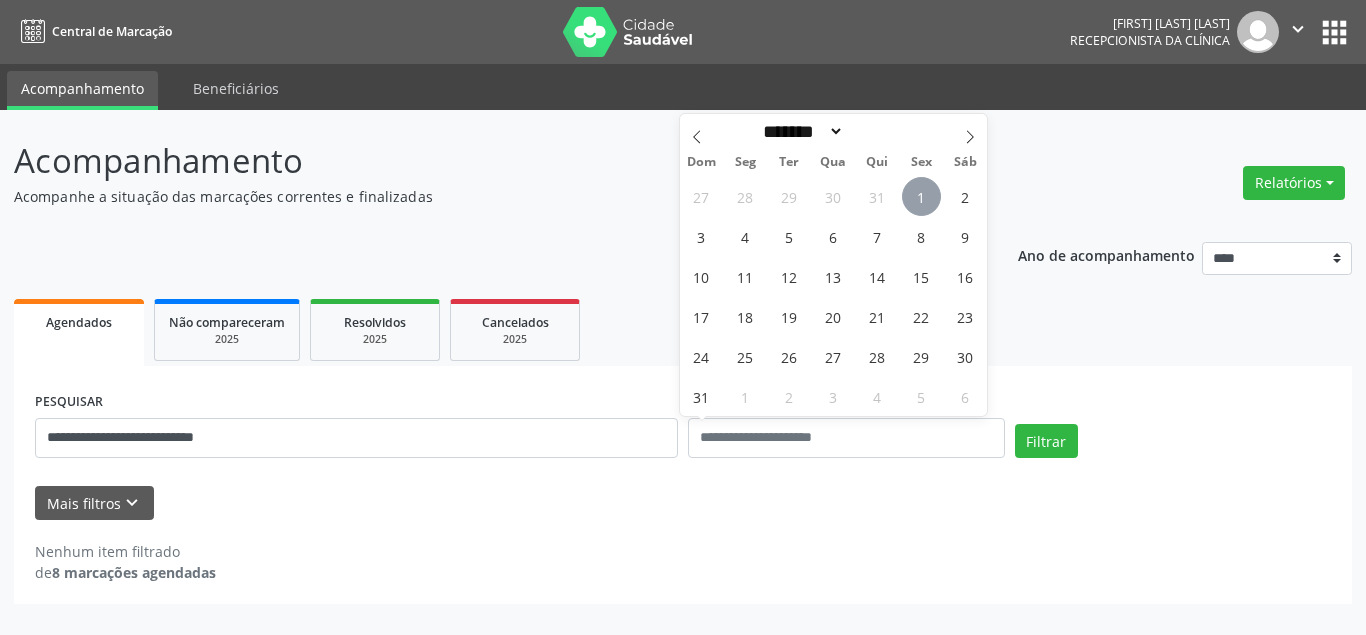 click on "1" at bounding box center [921, 196] 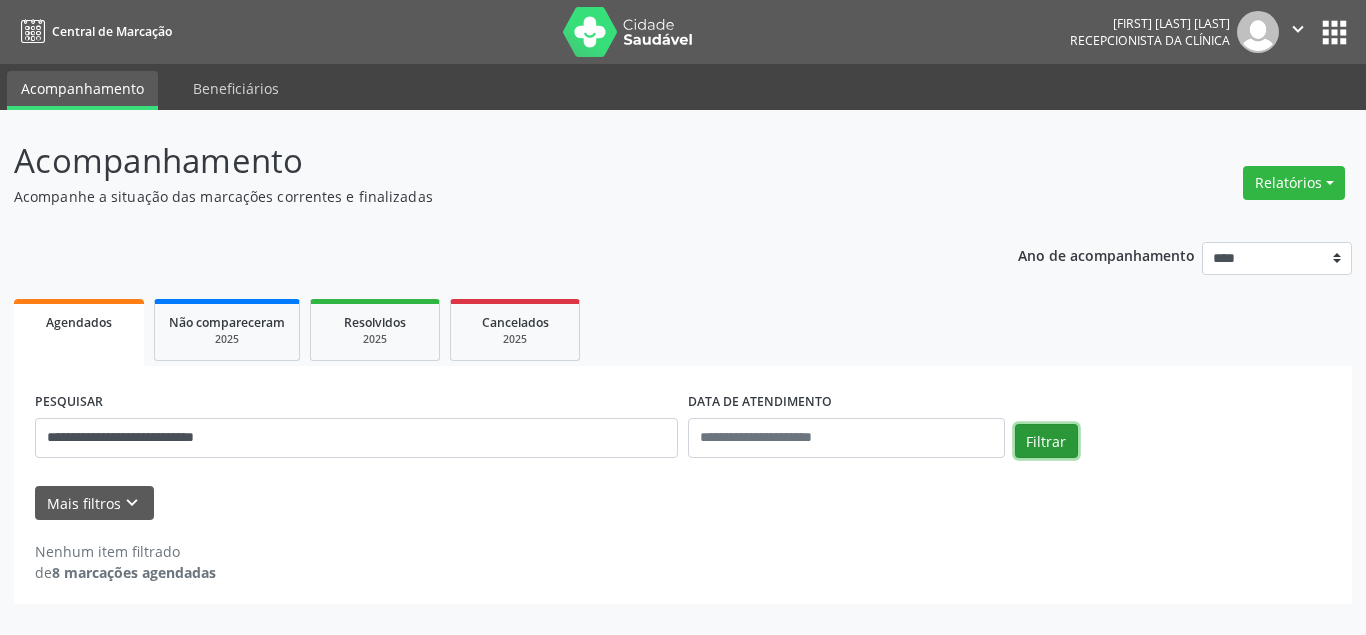 click on "Filtrar" at bounding box center (1046, 441) 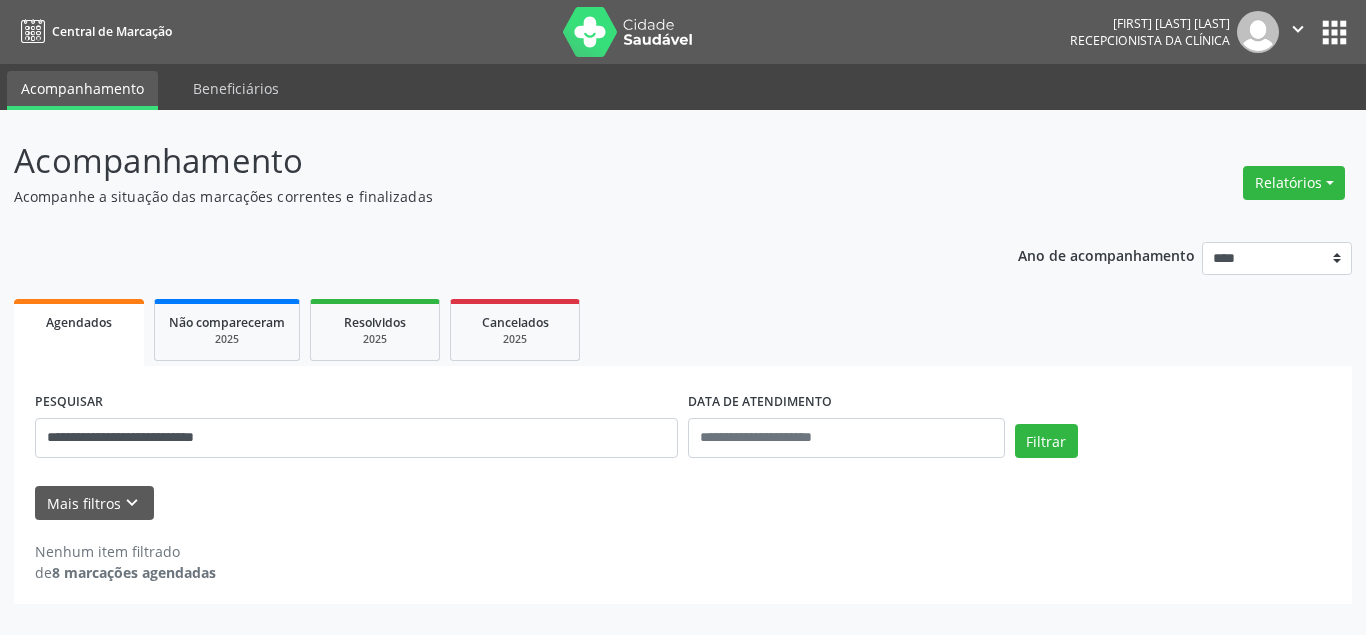 click on "Nenhum item filtrado
de
[NUMBER] marcações agendadas" at bounding box center [683, 562] 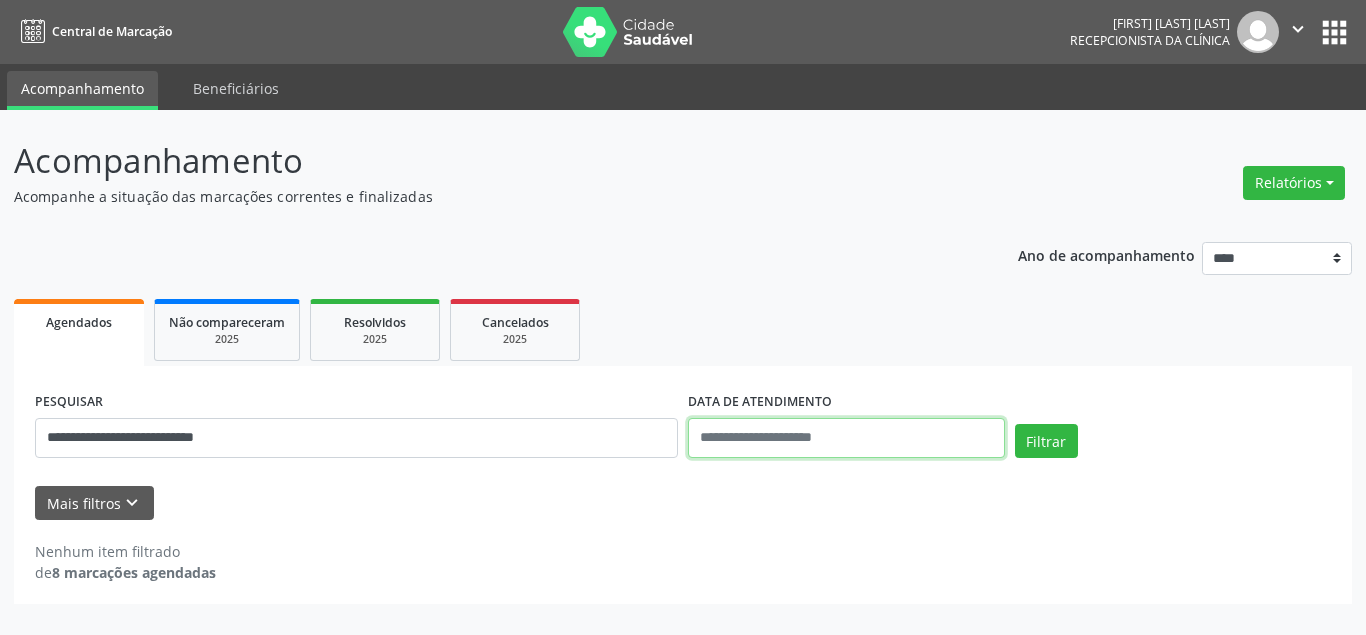 click at bounding box center [846, 438] 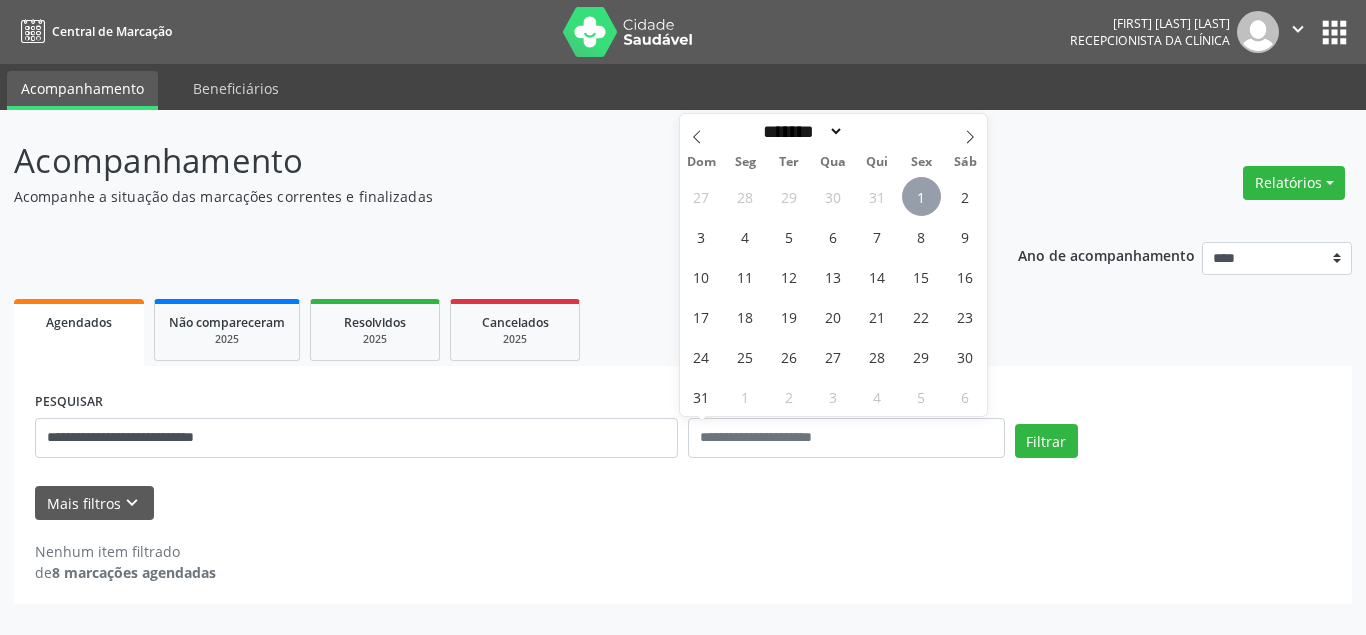 click on "1" at bounding box center (921, 196) 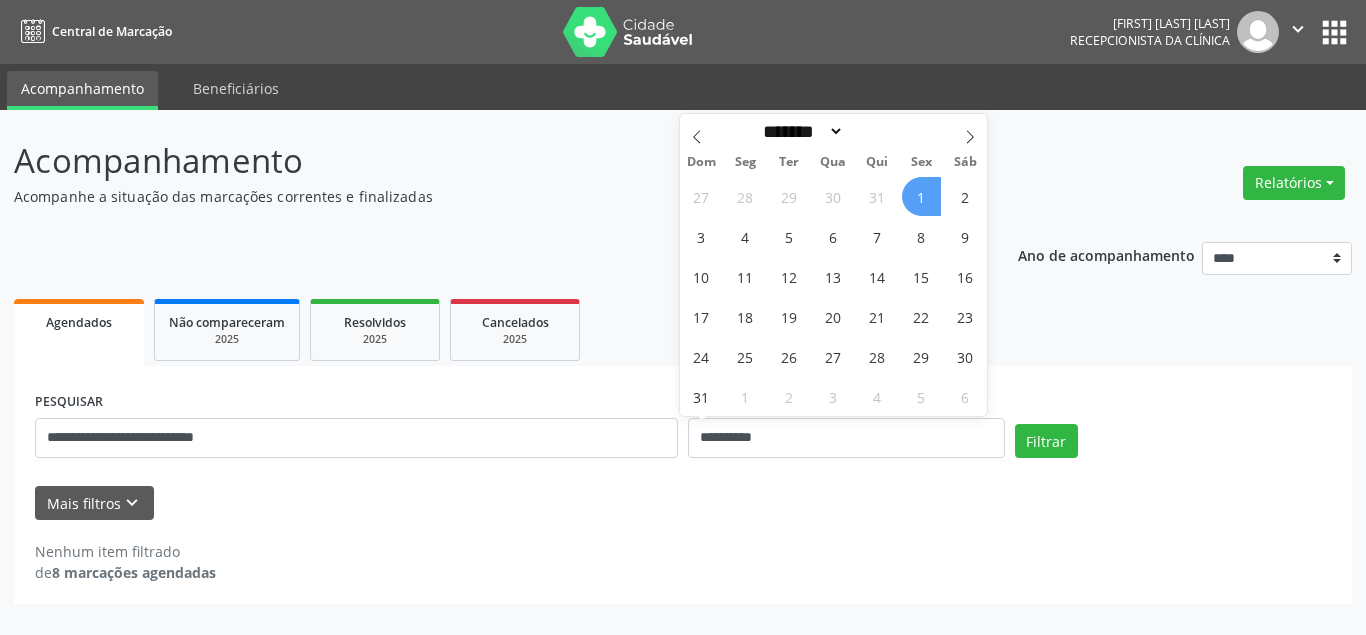 click on "1" at bounding box center [921, 196] 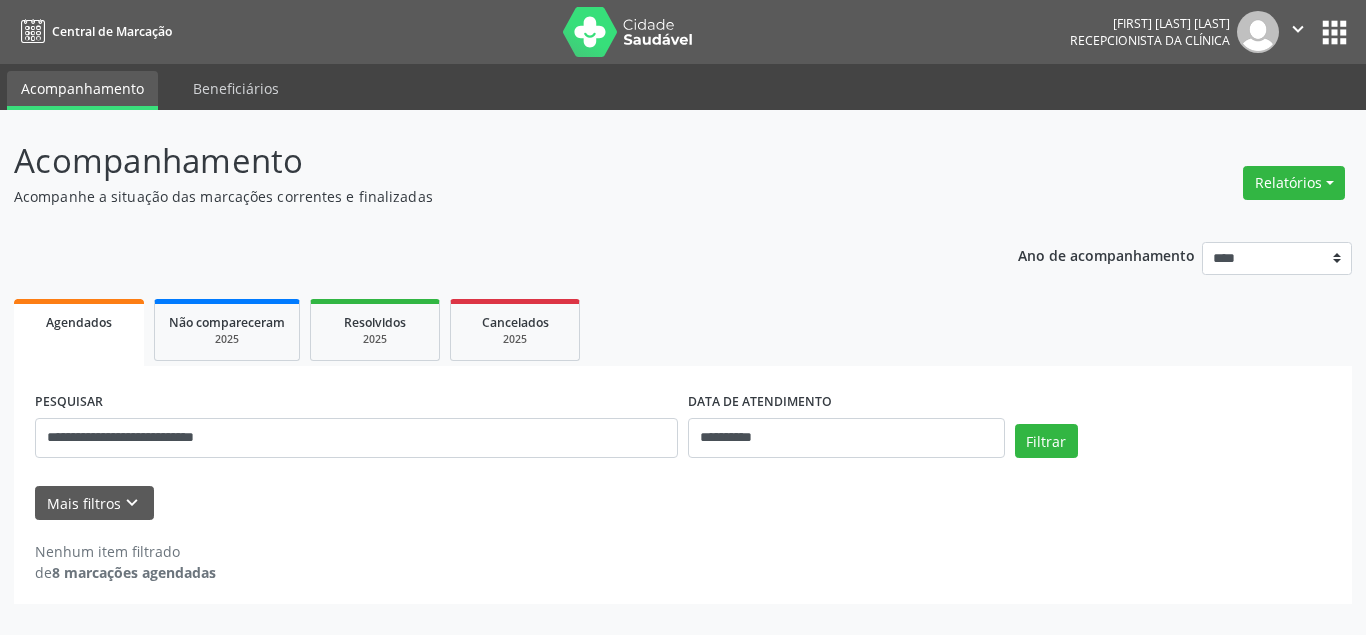 click on "Acompanhe a situação das marcações correntes e finalizadas" at bounding box center [482, 196] 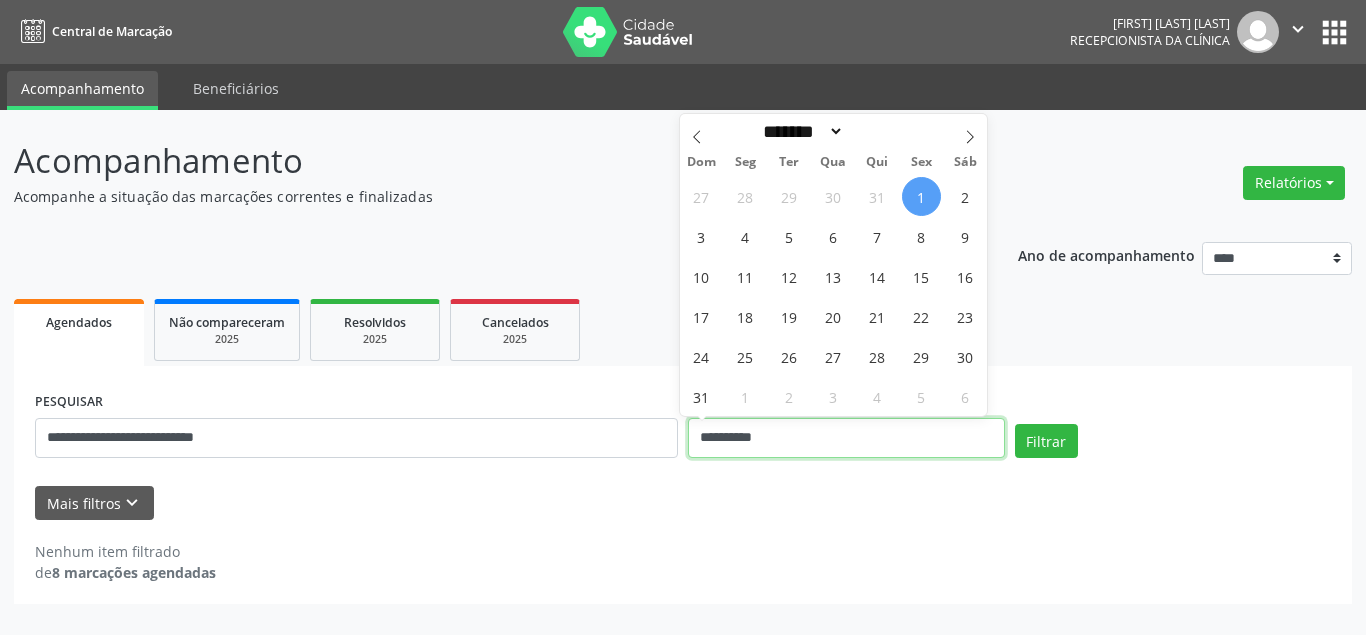 click on "**********" at bounding box center (846, 438) 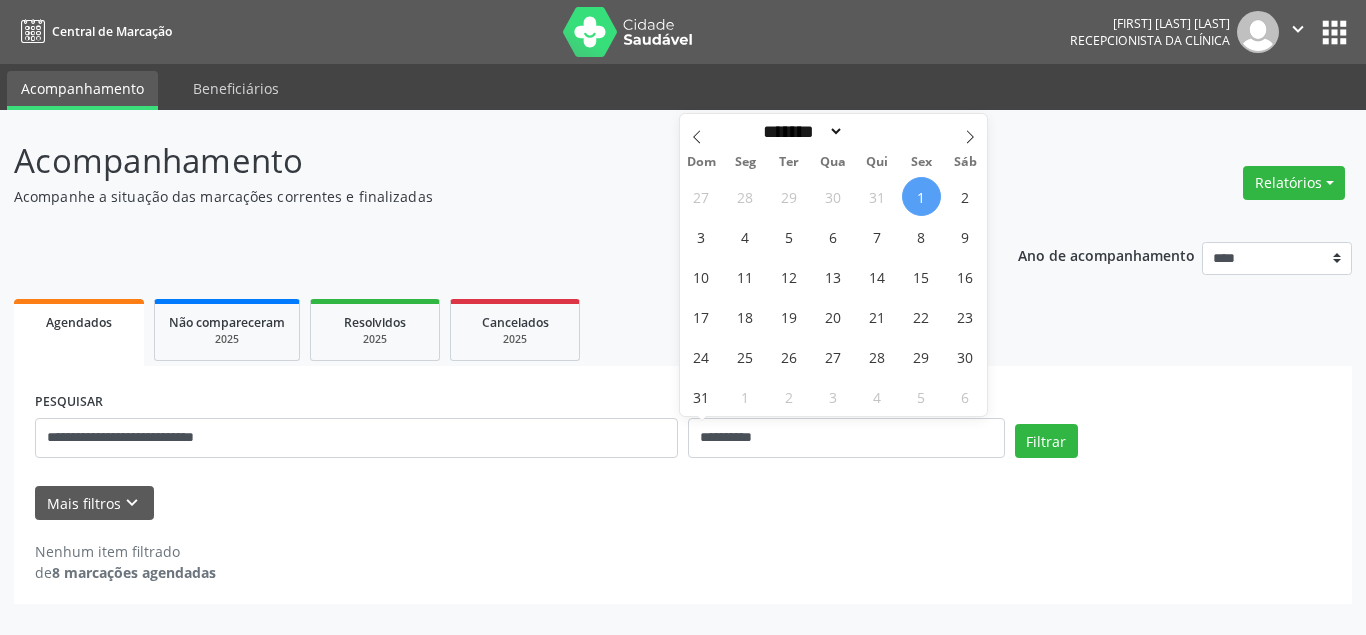 click on "1" at bounding box center [921, 196] 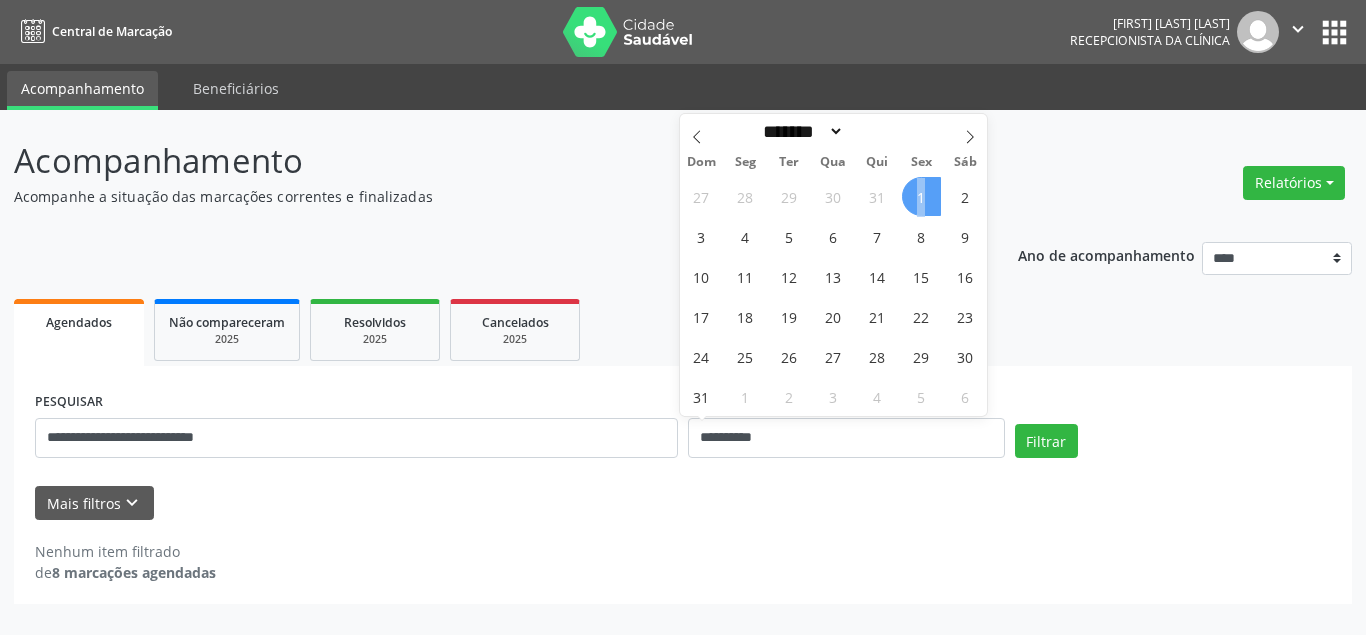 click on "1" at bounding box center (921, 196) 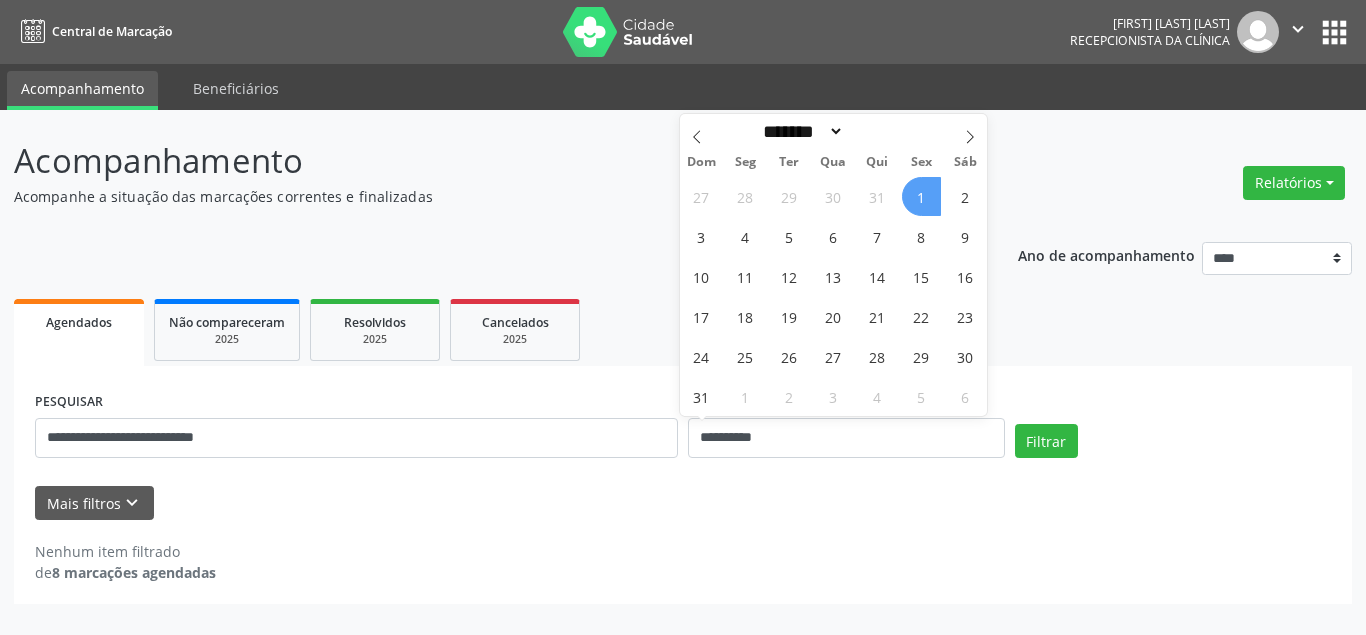 select on "*" 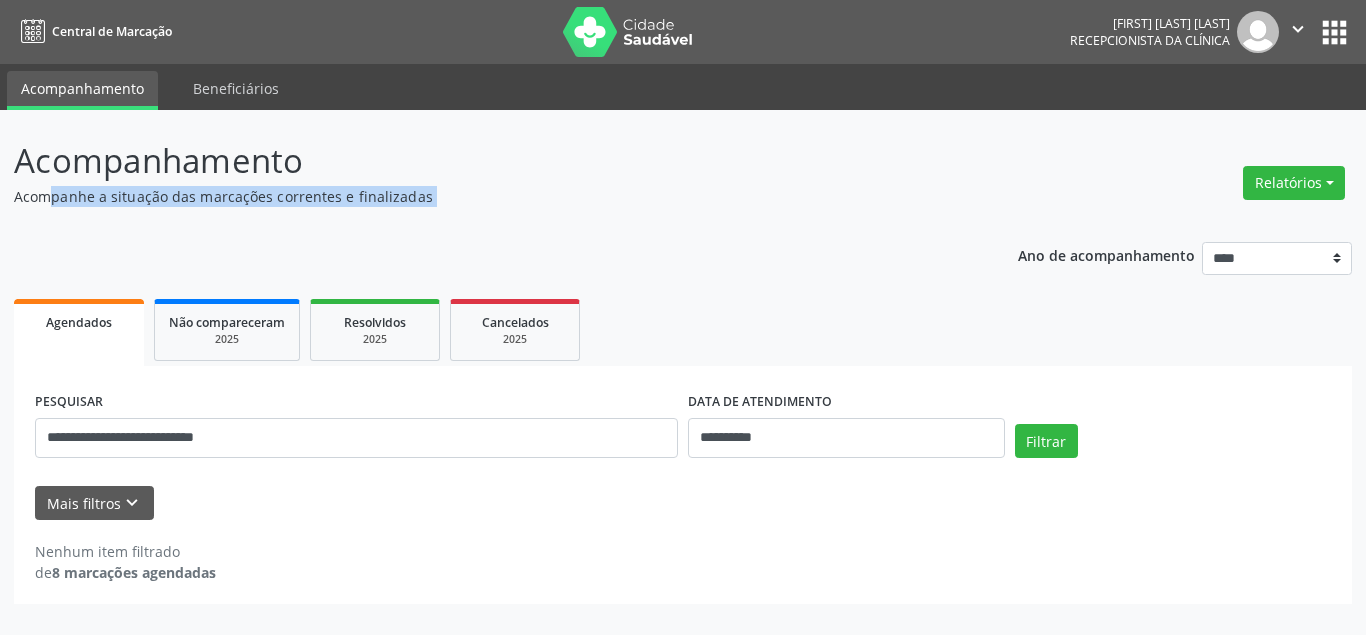 click on "Acompanhe a situação das marcações correntes e finalizadas" at bounding box center (482, 196) 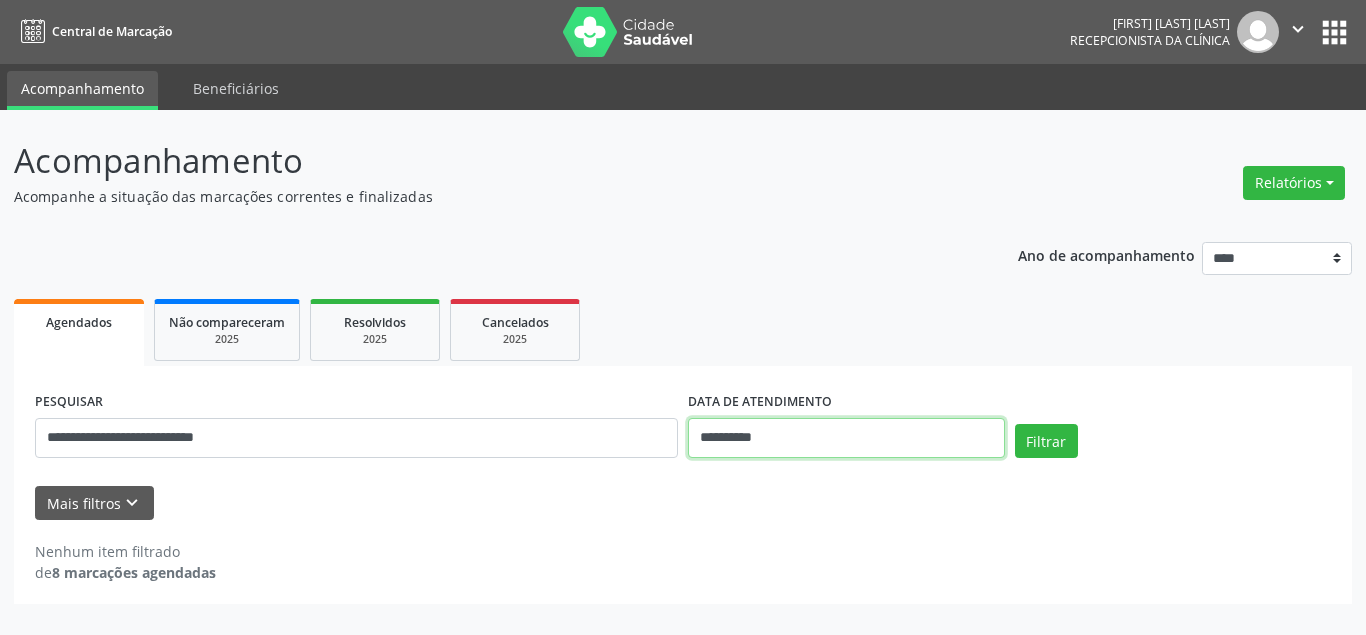 click on "**********" at bounding box center [846, 438] 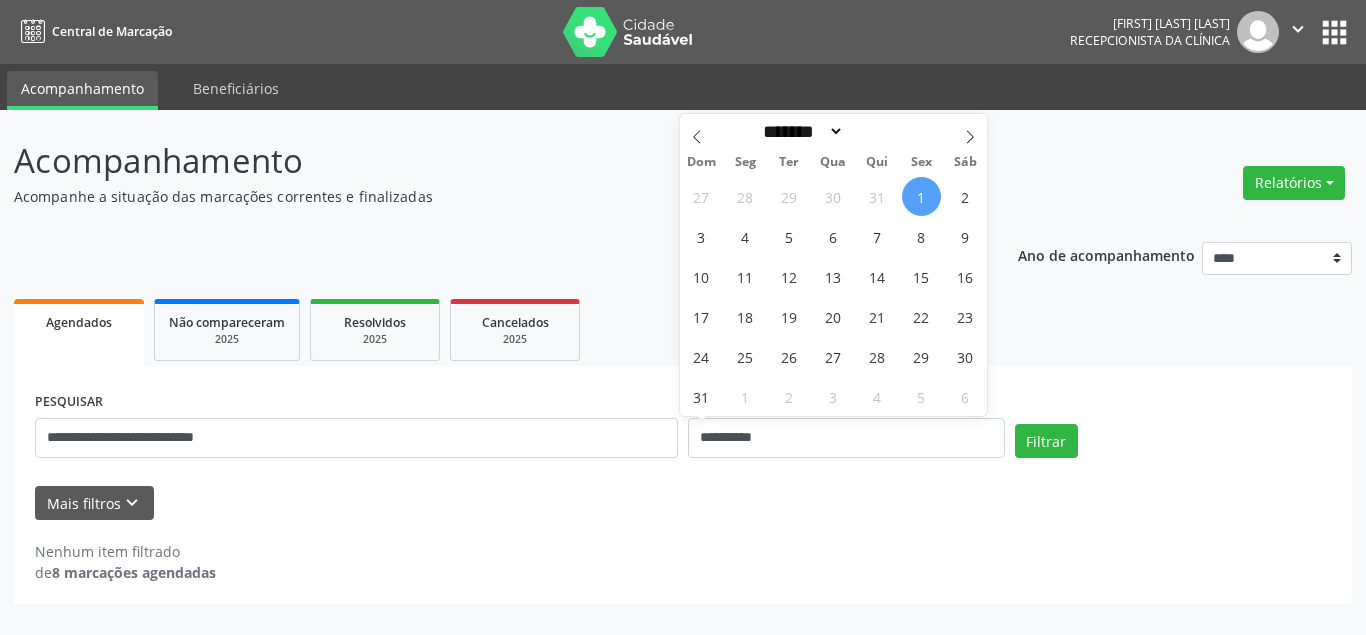click on "1" at bounding box center (921, 196) 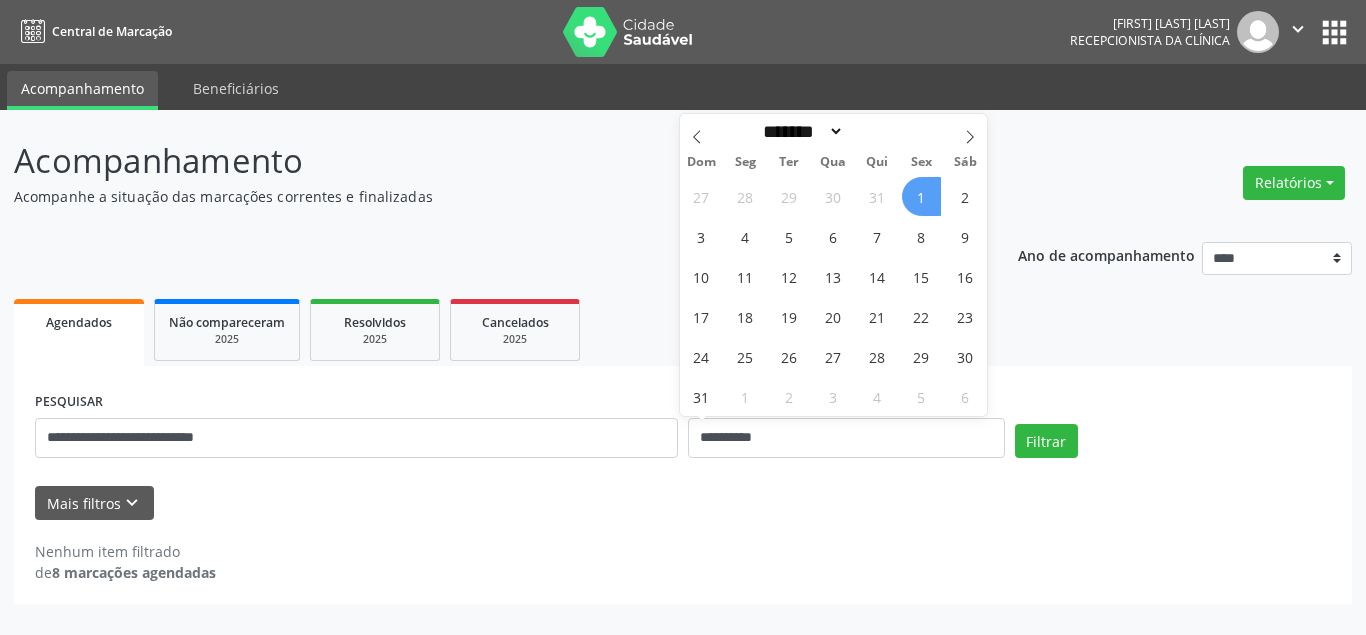 click on "1" at bounding box center [921, 196] 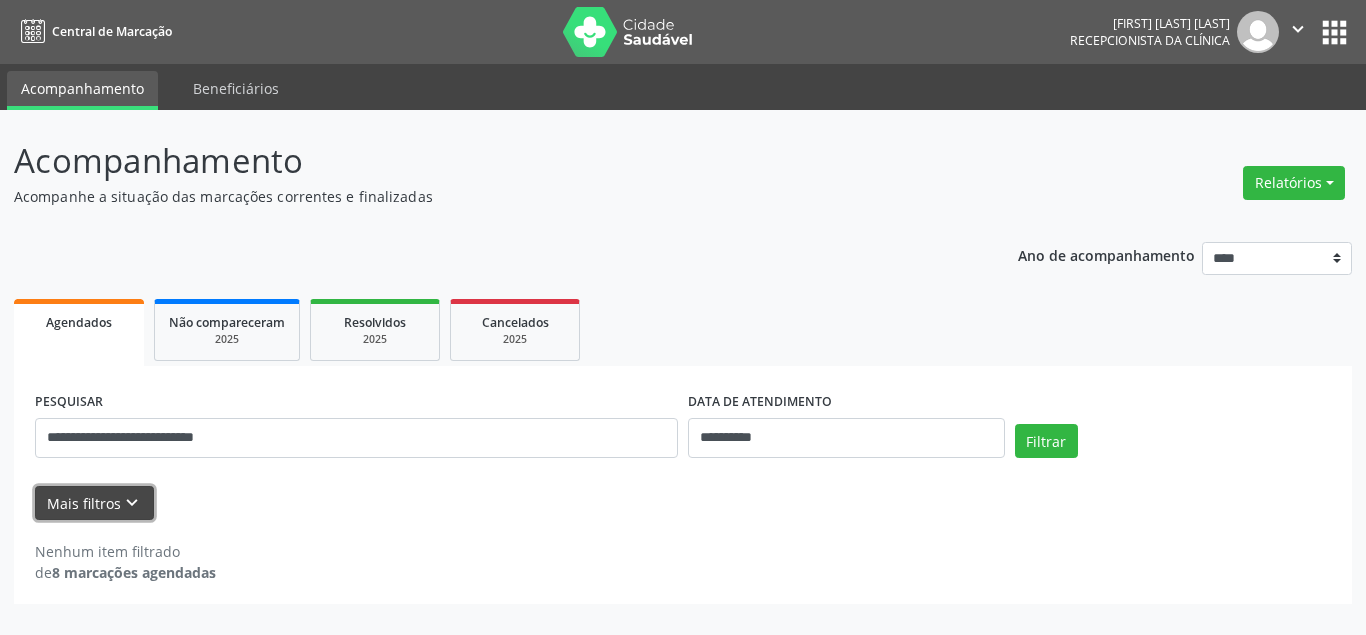 click on "Mais filtros
keyboard_arrow_down" at bounding box center [94, 503] 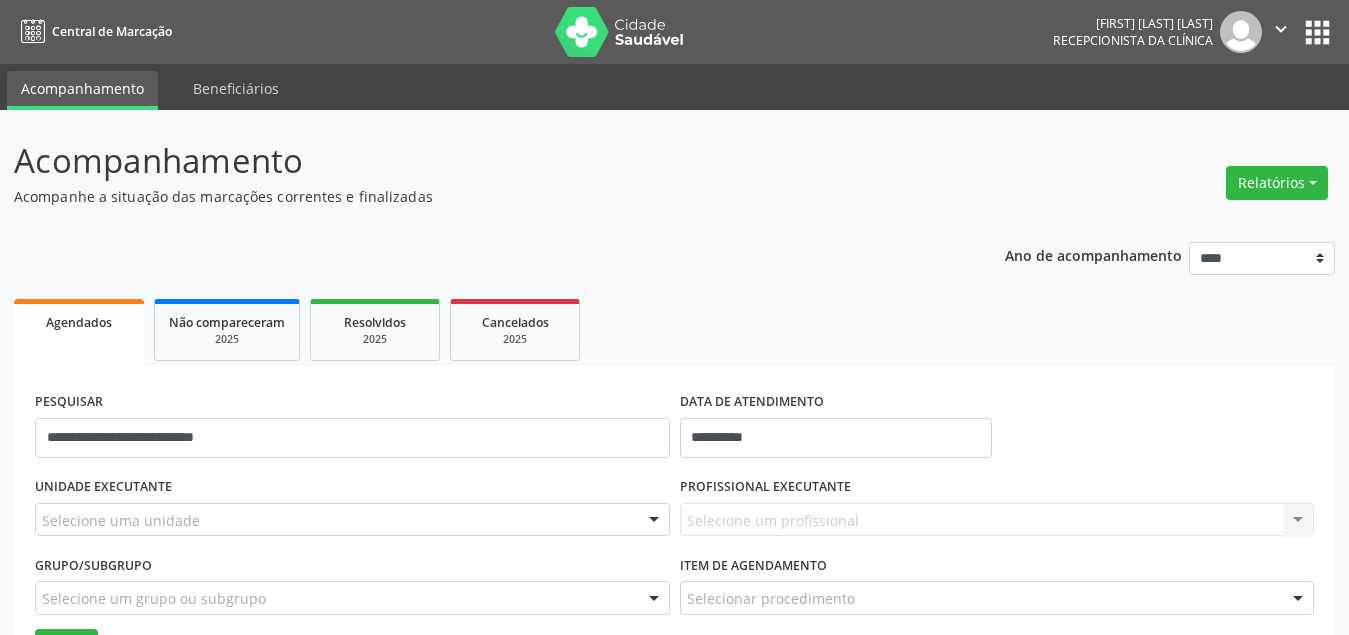 scroll, scrollTop: 100, scrollLeft: 0, axis: vertical 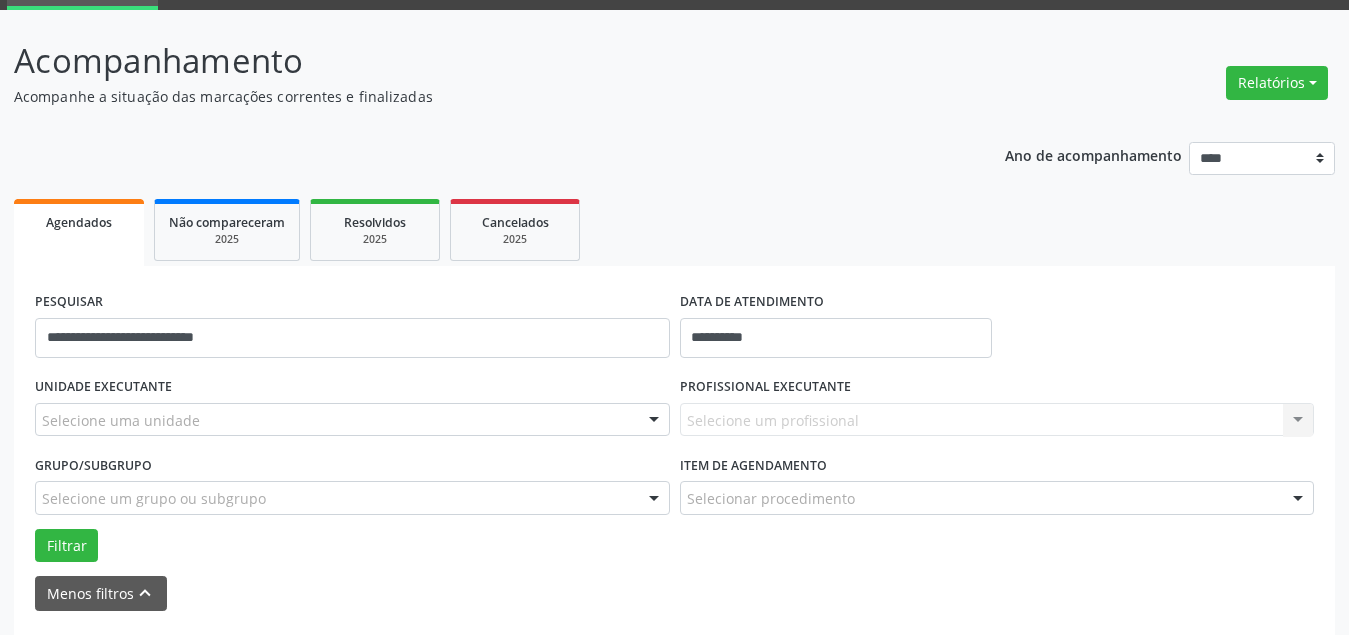 click on "**********" at bounding box center (674, 480) 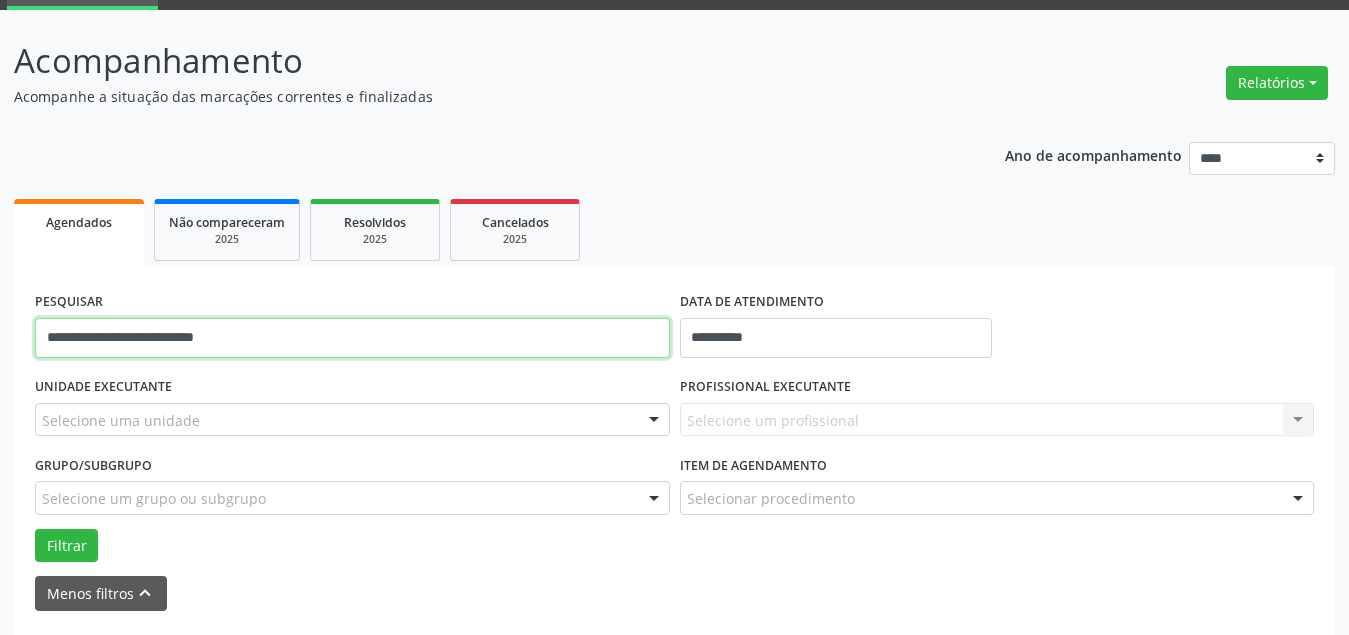 click on "**********" at bounding box center (352, 338) 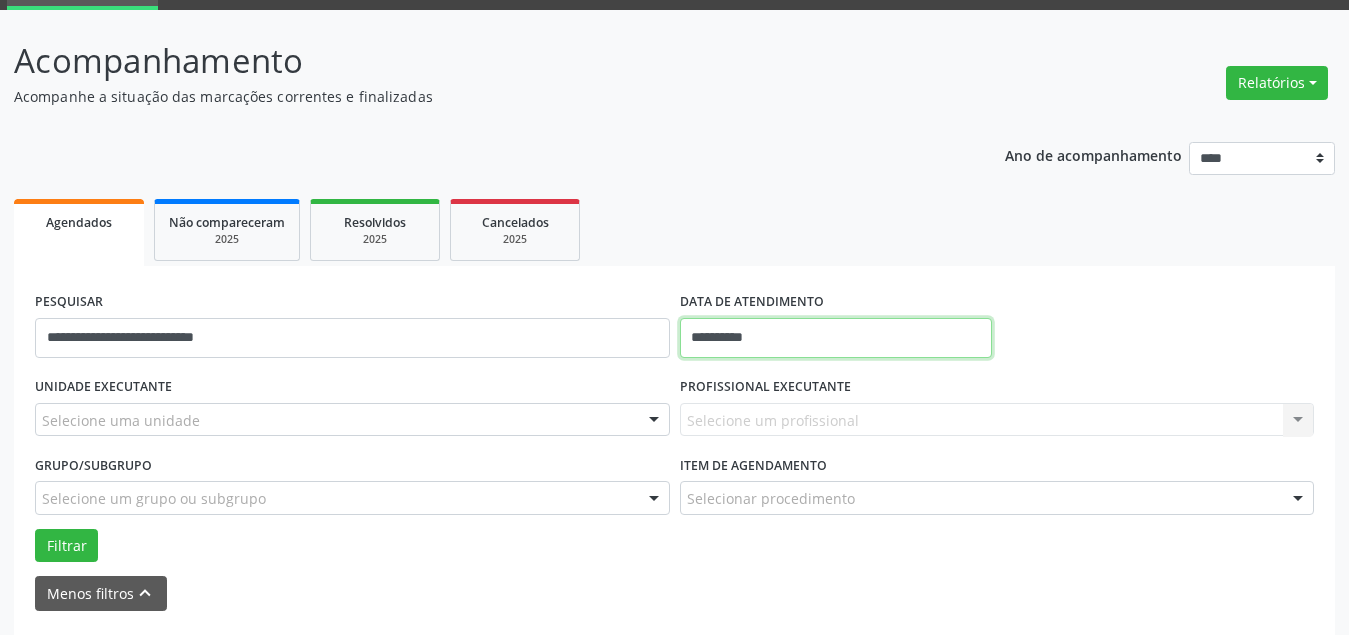 click on "**********" at bounding box center (836, 338) 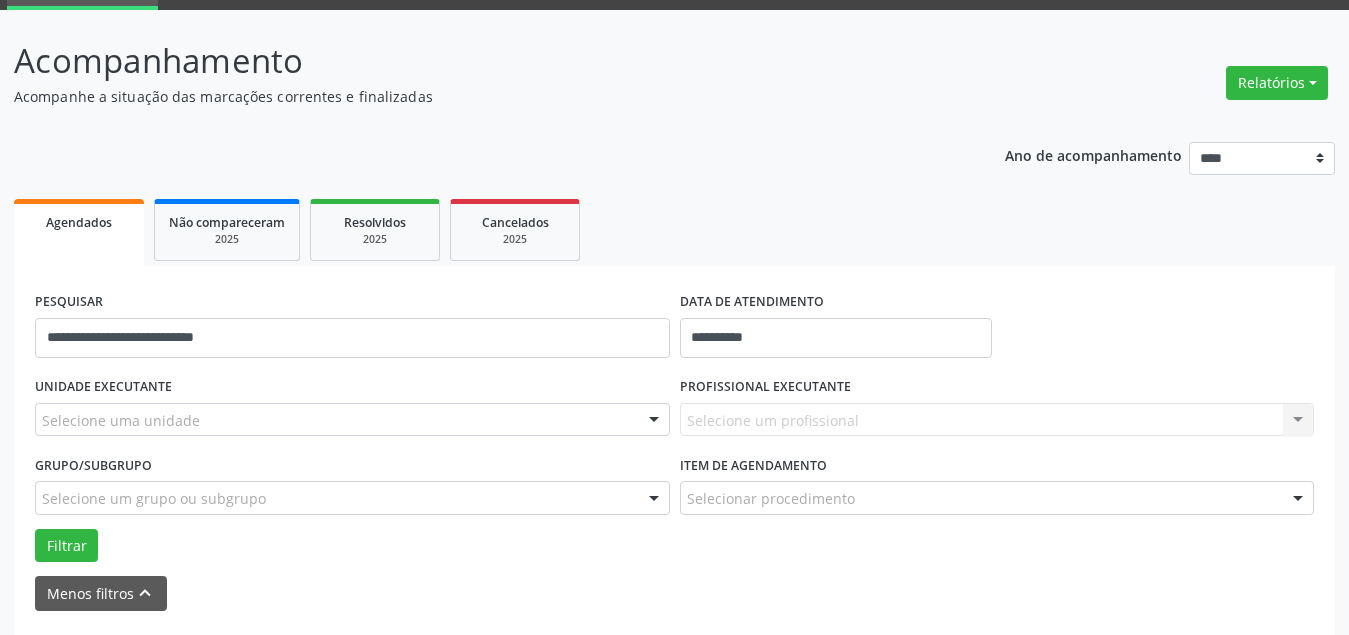 click on "**********" at bounding box center (674, 329) 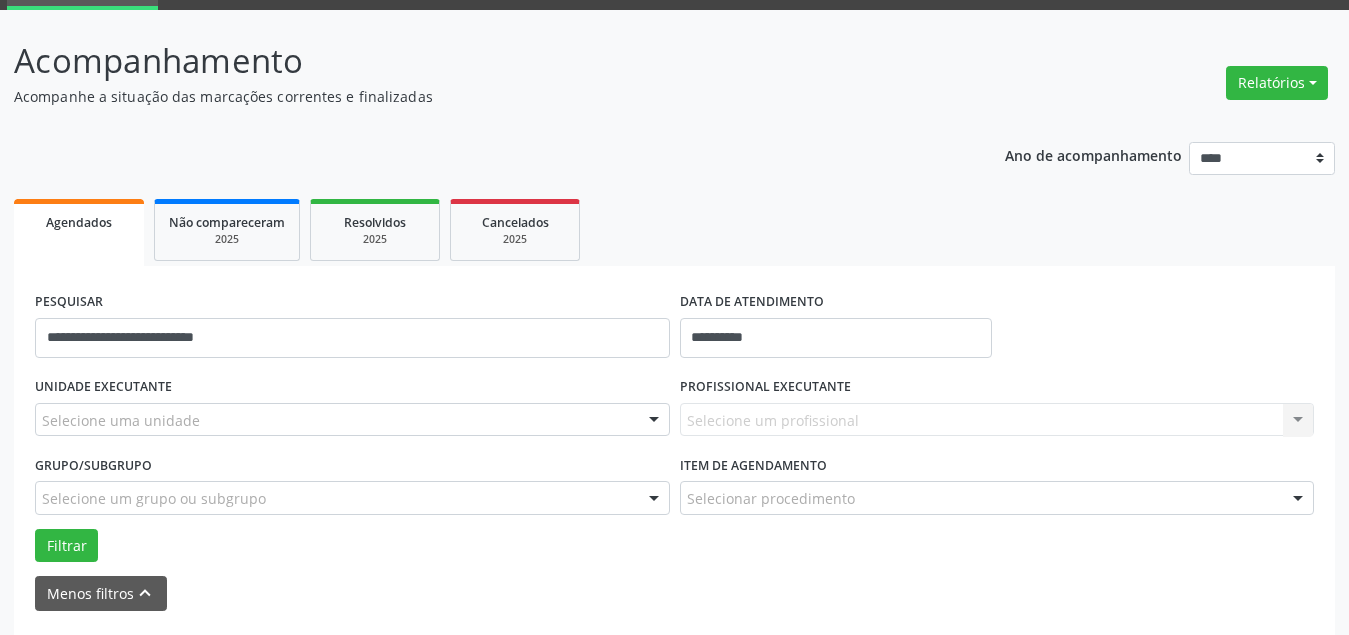 drag, startPoint x: 134, startPoint y: 227, endPoint x: 60, endPoint y: 242, distance: 75.50497 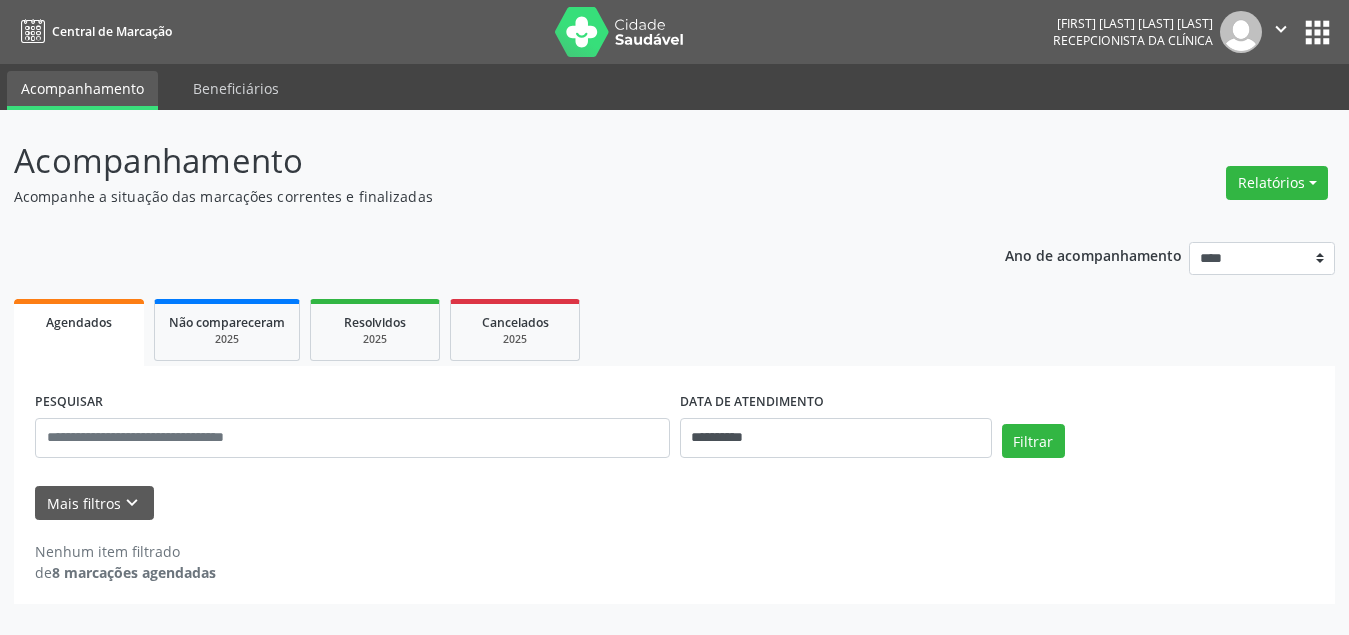scroll, scrollTop: 0, scrollLeft: 0, axis: both 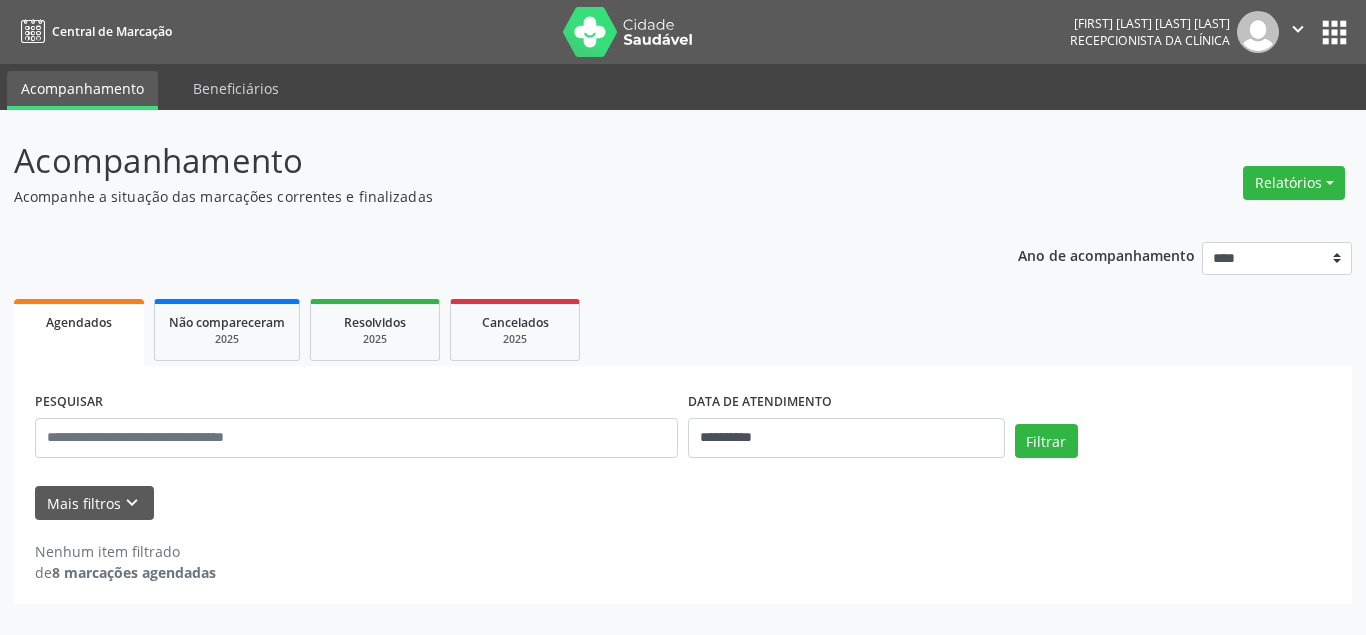 click on "Agendados" at bounding box center [79, 322] 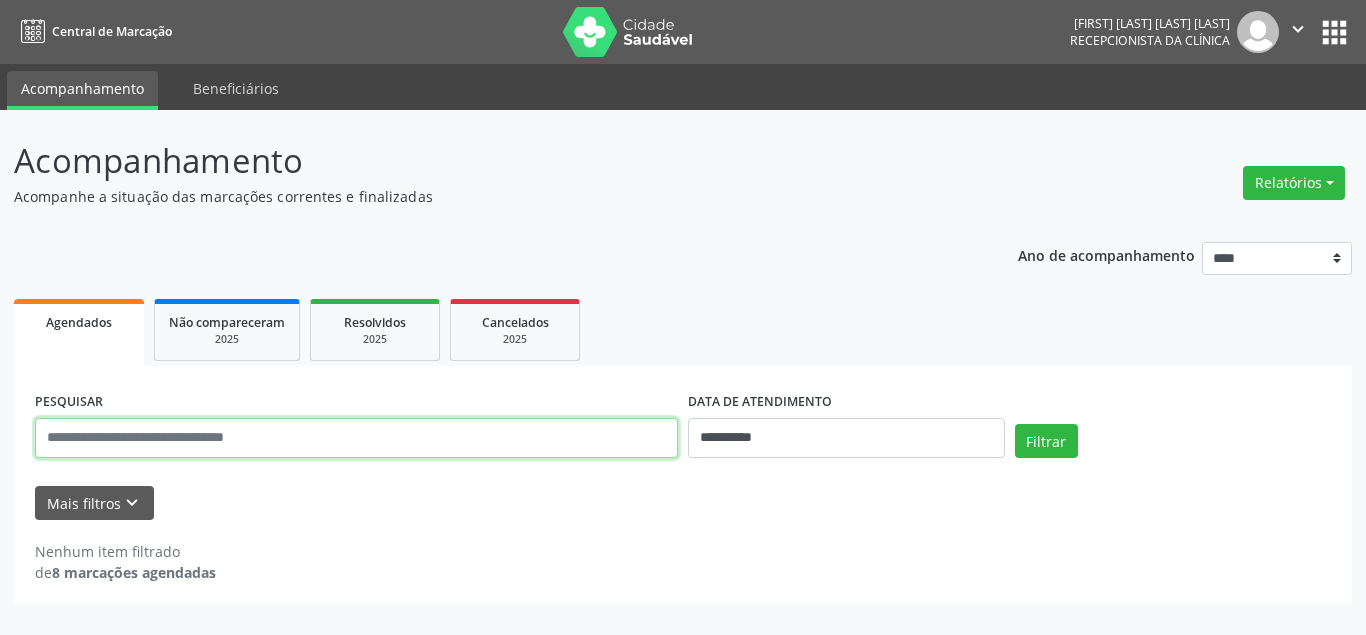 click at bounding box center (356, 438) 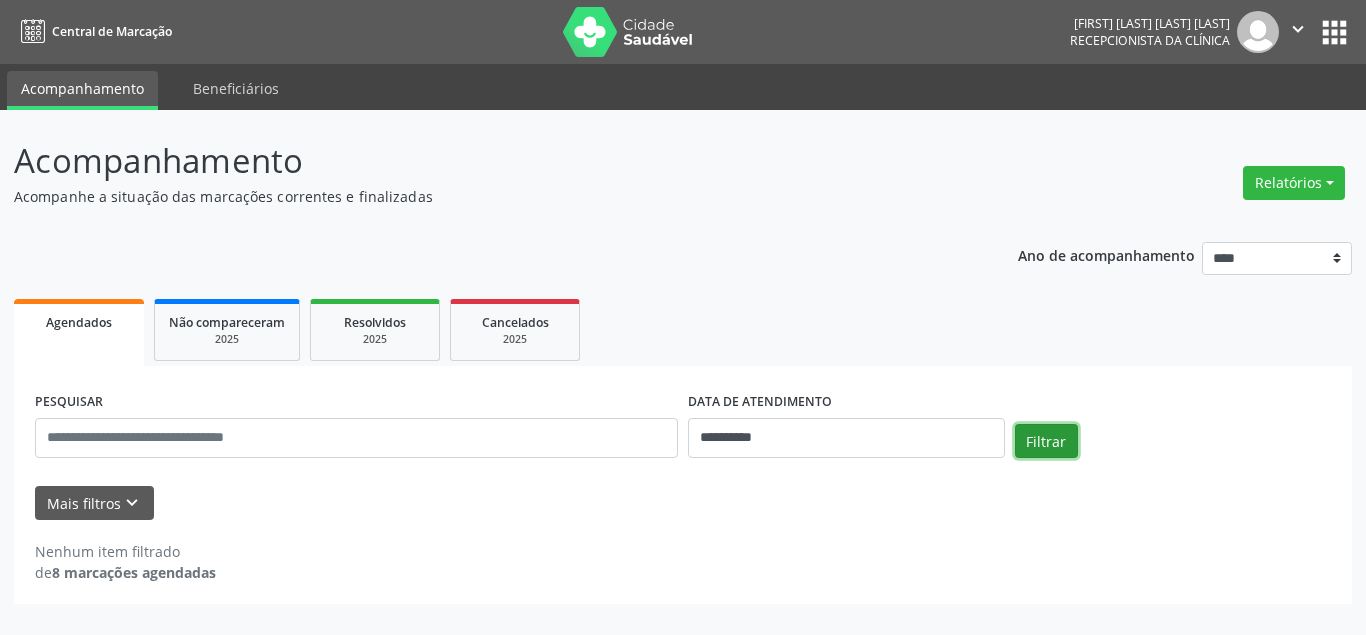 click on "Filtrar" at bounding box center (1046, 441) 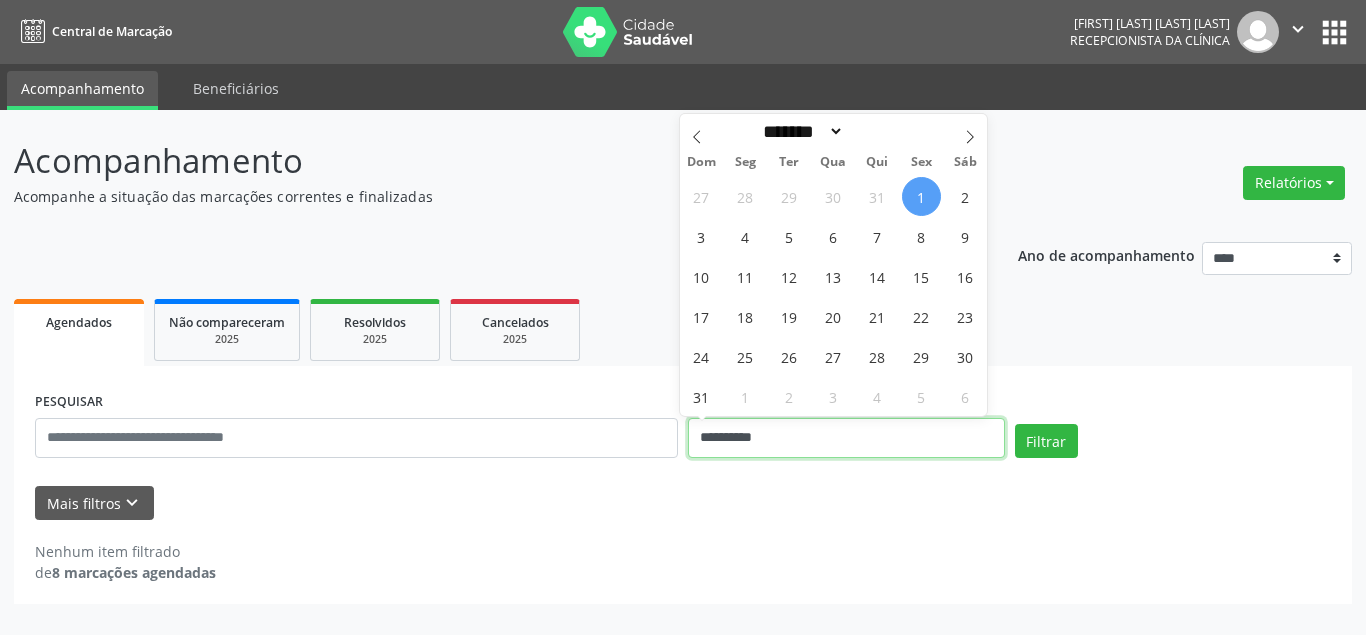 click on "**********" at bounding box center (846, 438) 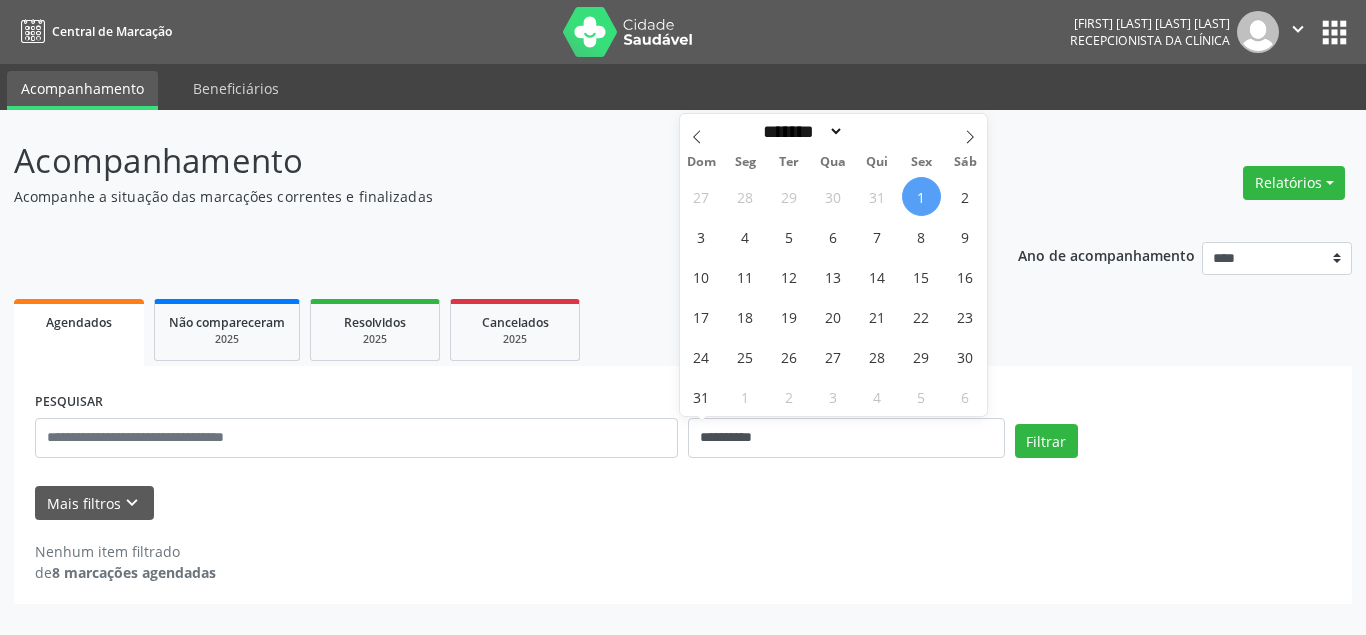 click on "1" at bounding box center [921, 196] 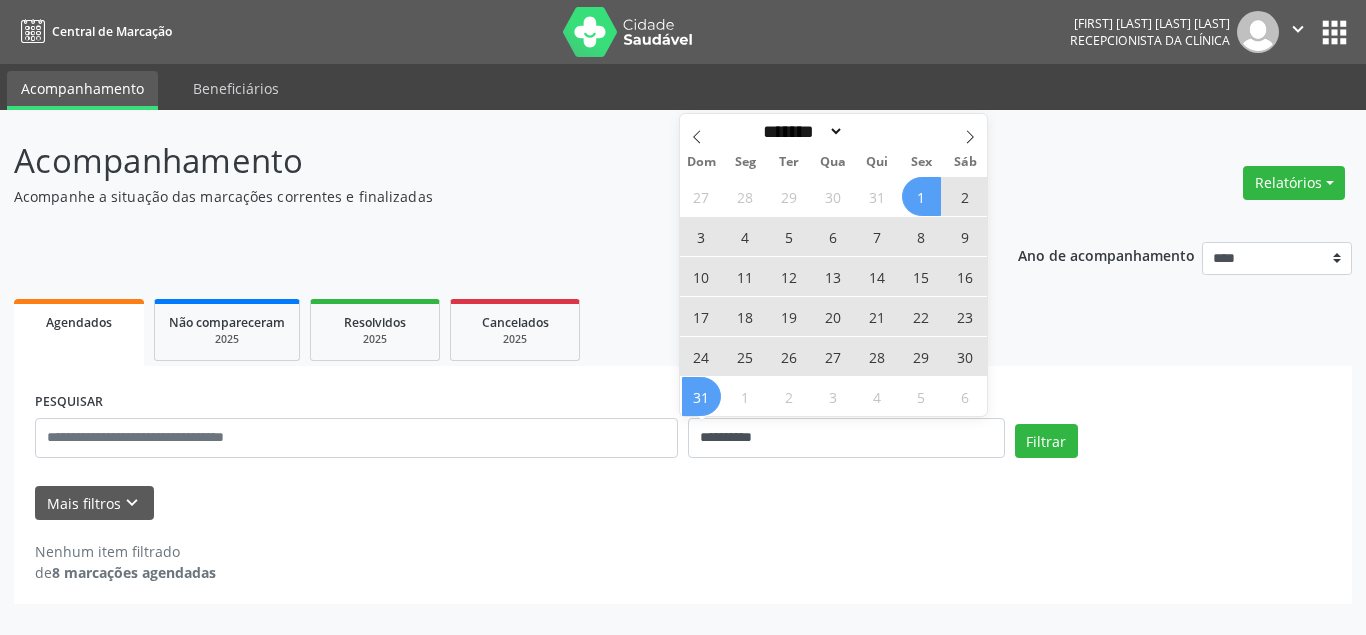 click on "31" at bounding box center (701, 396) 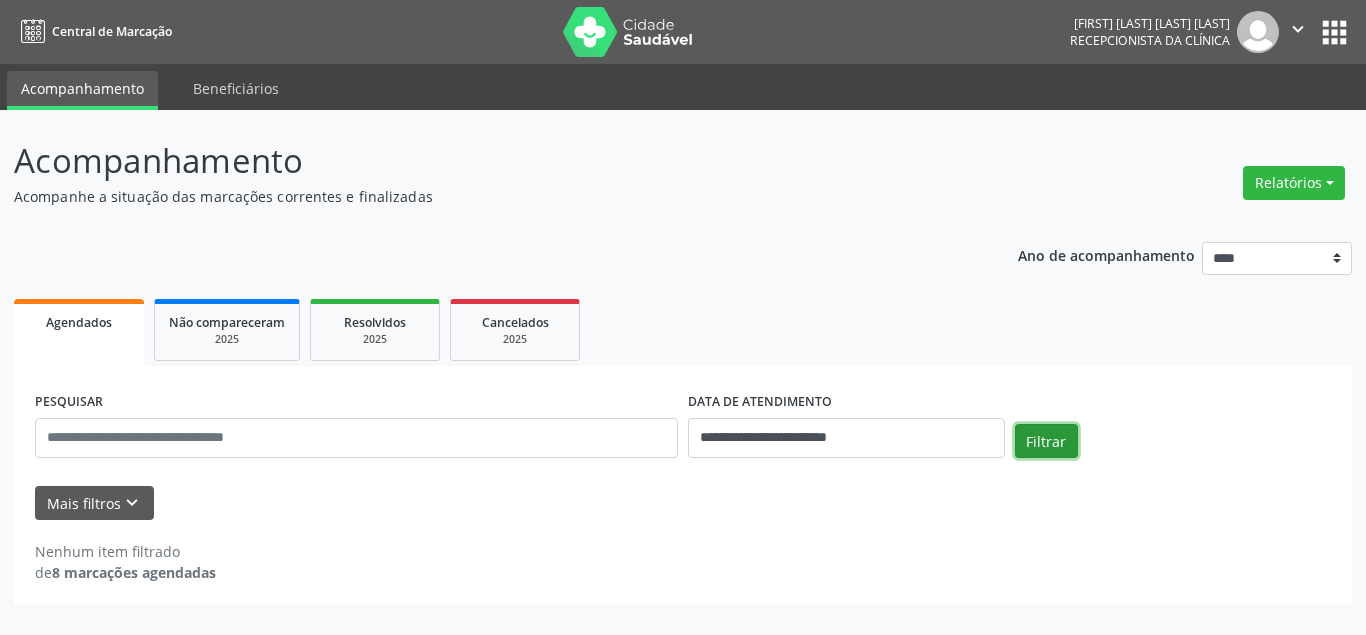 click on "Filtrar" at bounding box center [1046, 441] 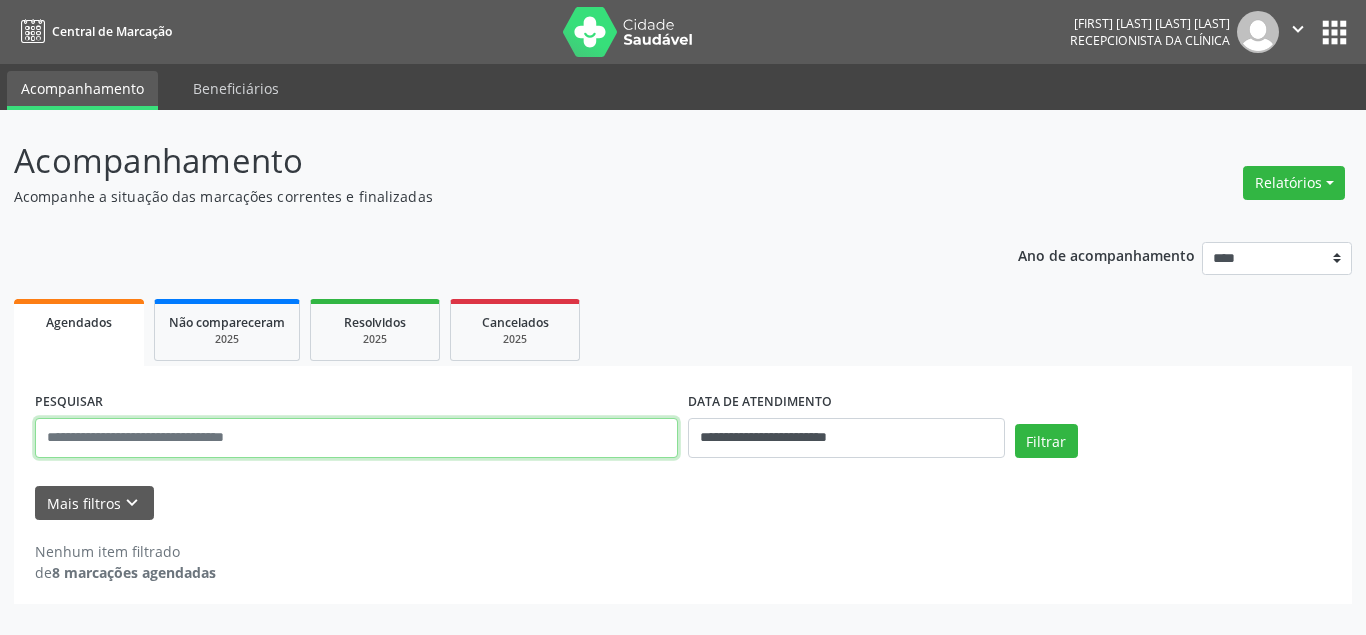 click at bounding box center [356, 438] 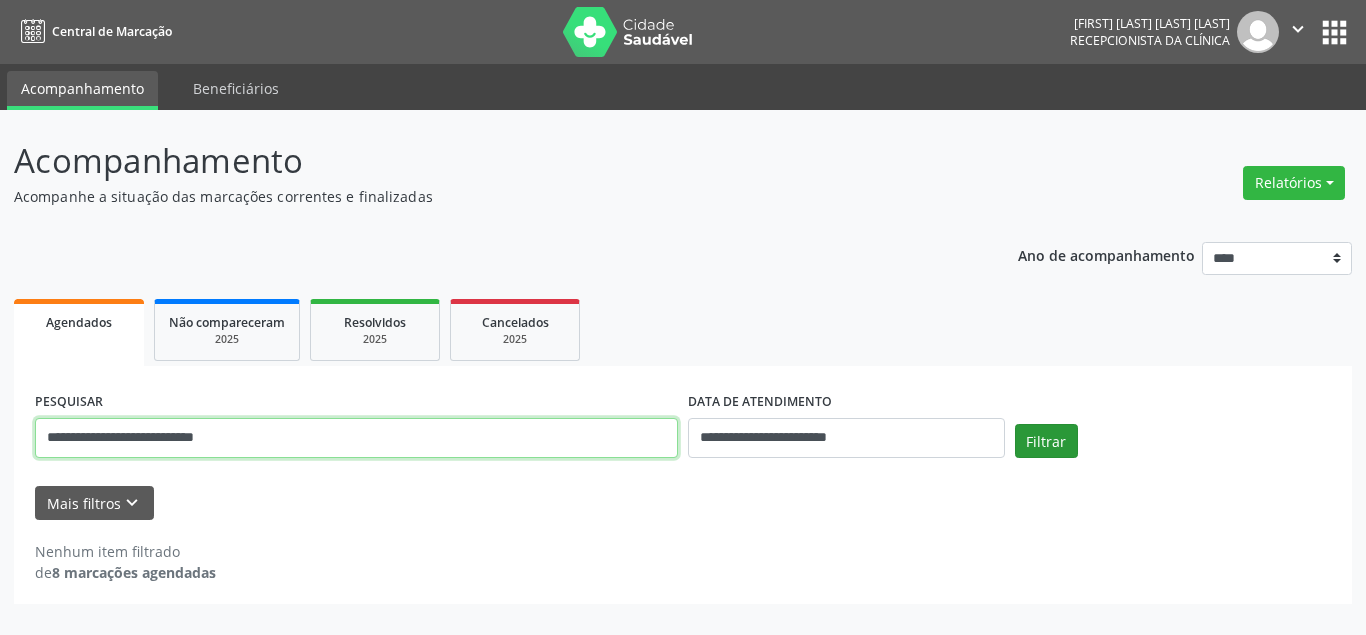 type on "**********" 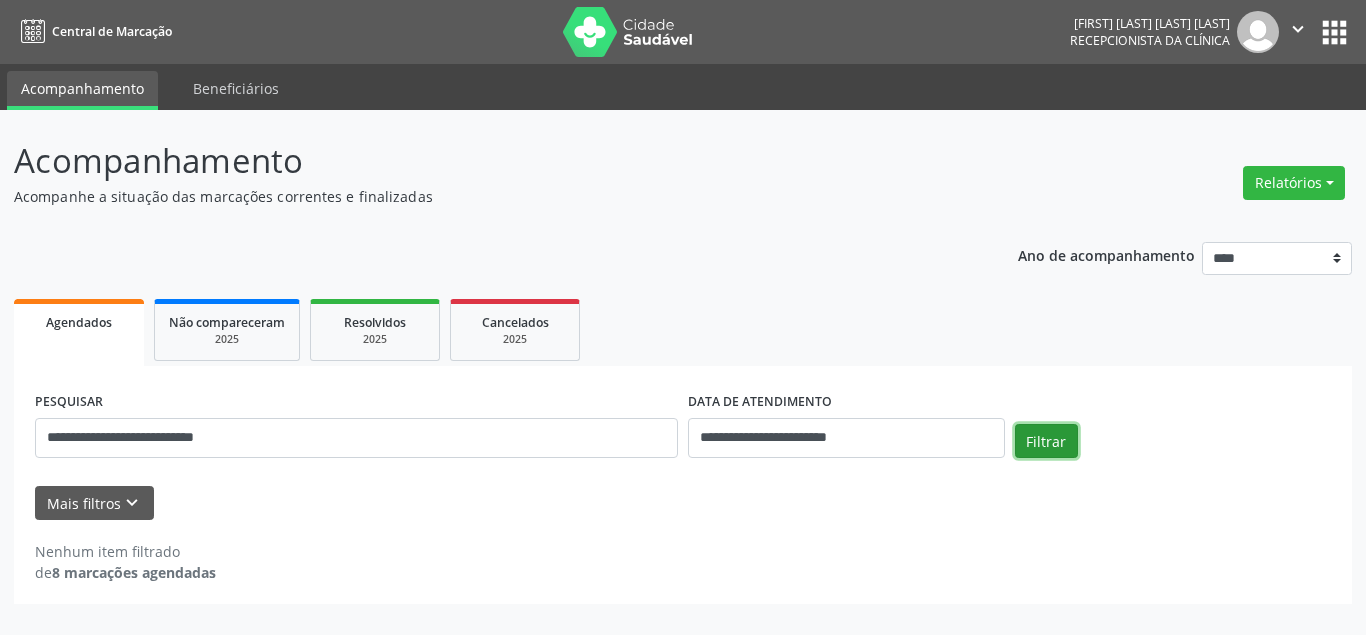 click on "Filtrar" at bounding box center [1046, 441] 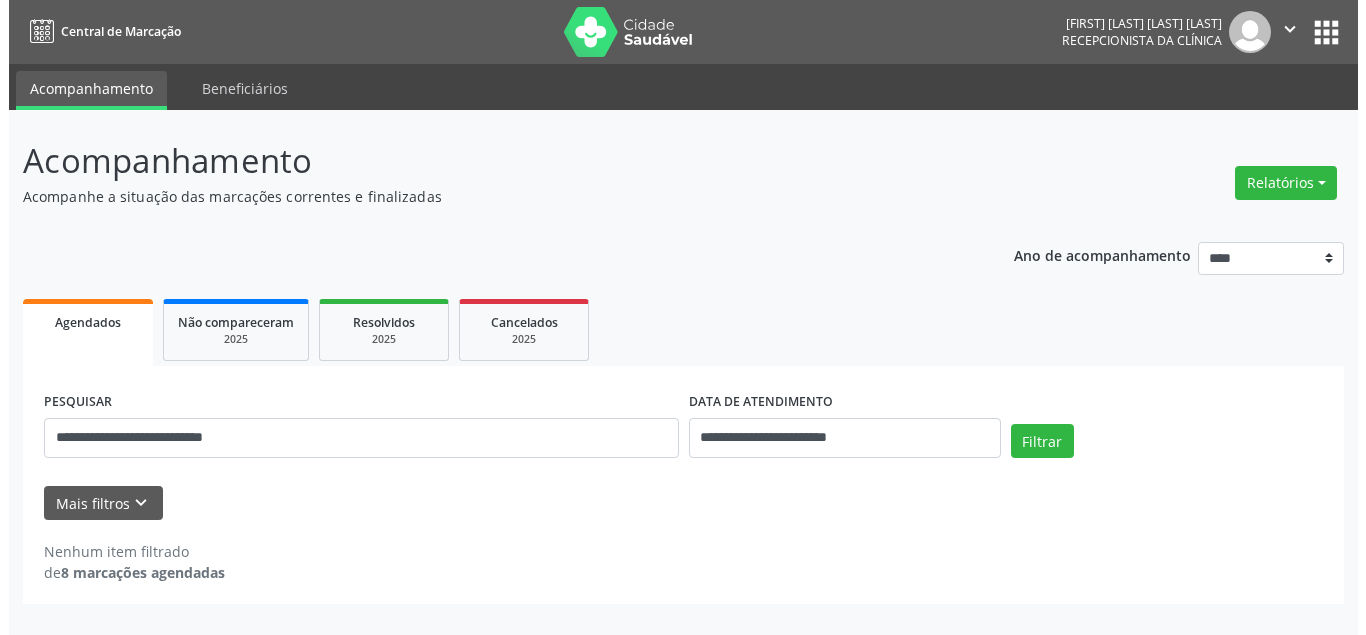 scroll, scrollTop: 0, scrollLeft: 0, axis: both 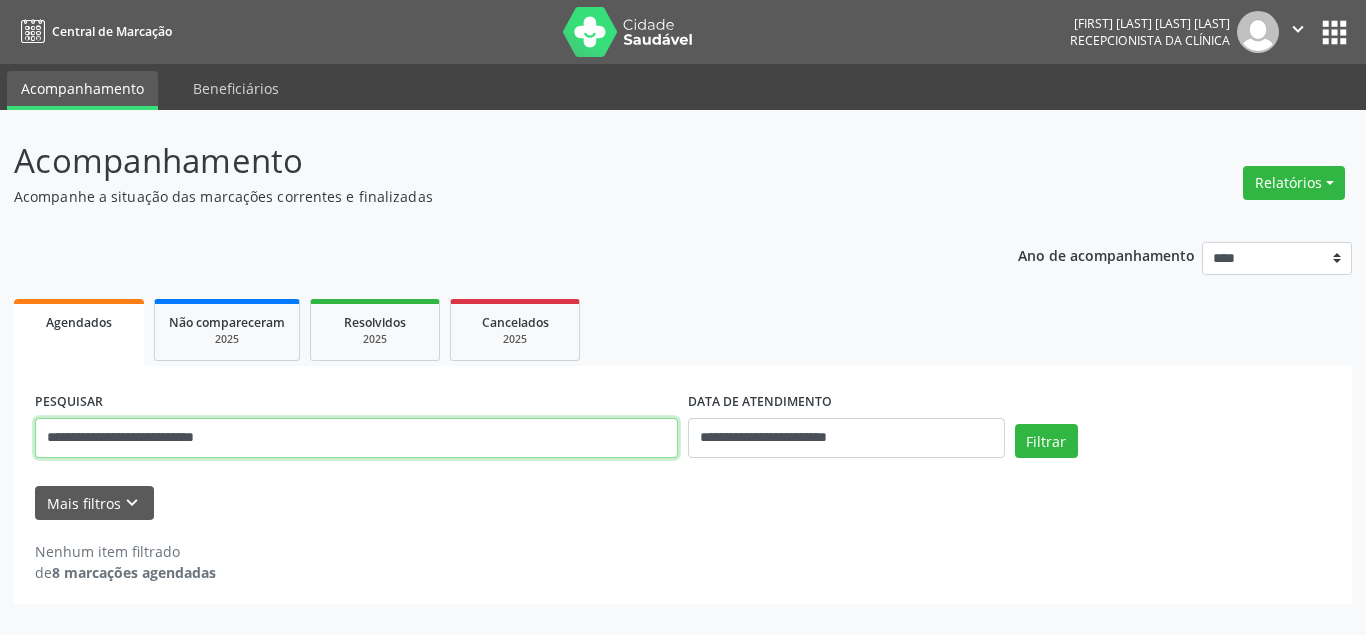 drag, startPoint x: 309, startPoint y: 437, endPoint x: 0, endPoint y: 458, distance: 309.71277 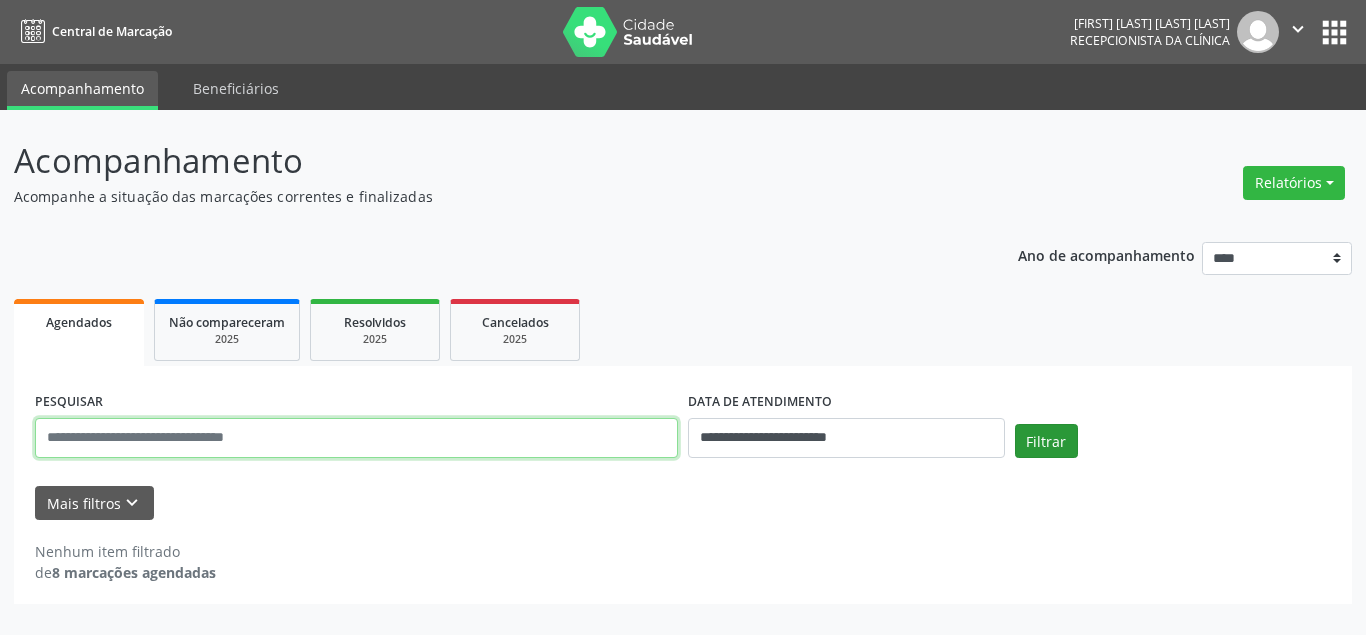 type 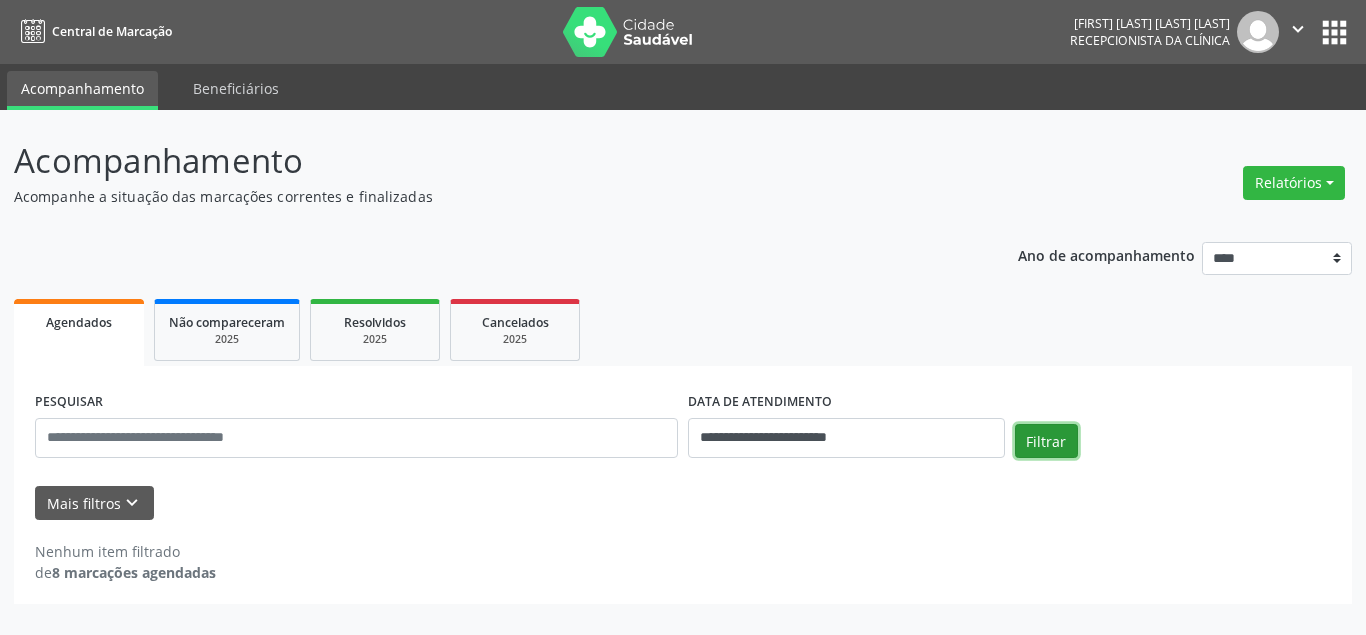click on "Filtrar" at bounding box center (1046, 441) 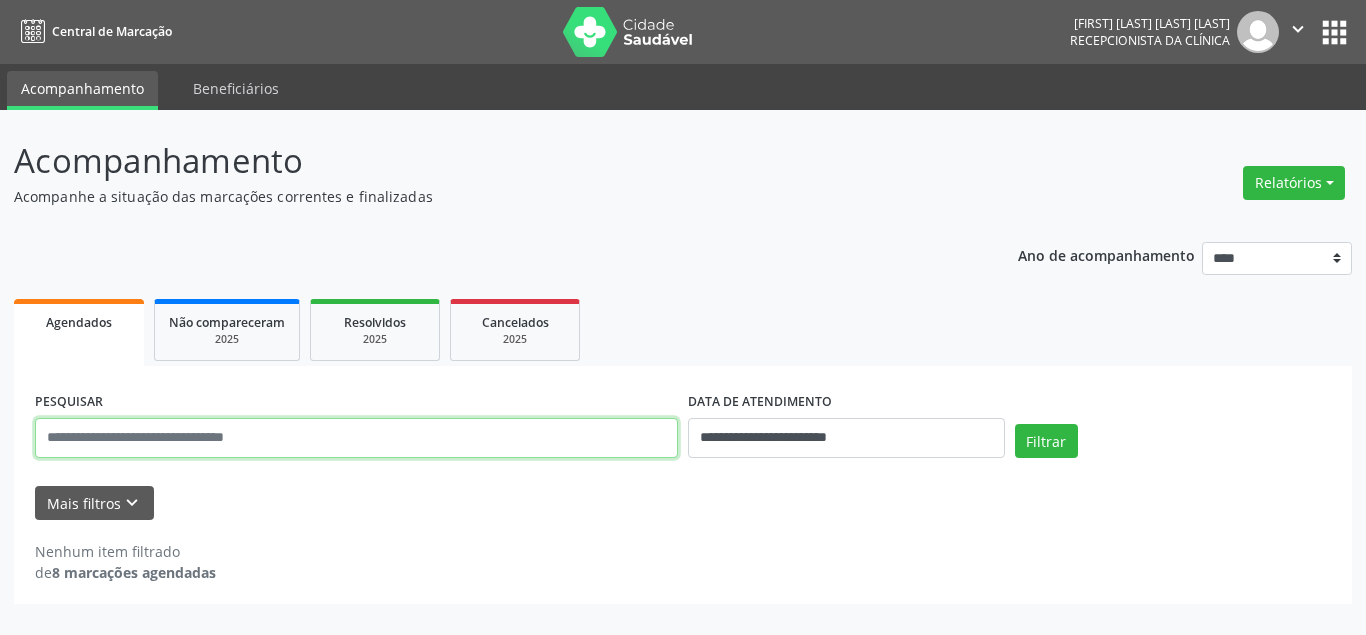 click at bounding box center [356, 438] 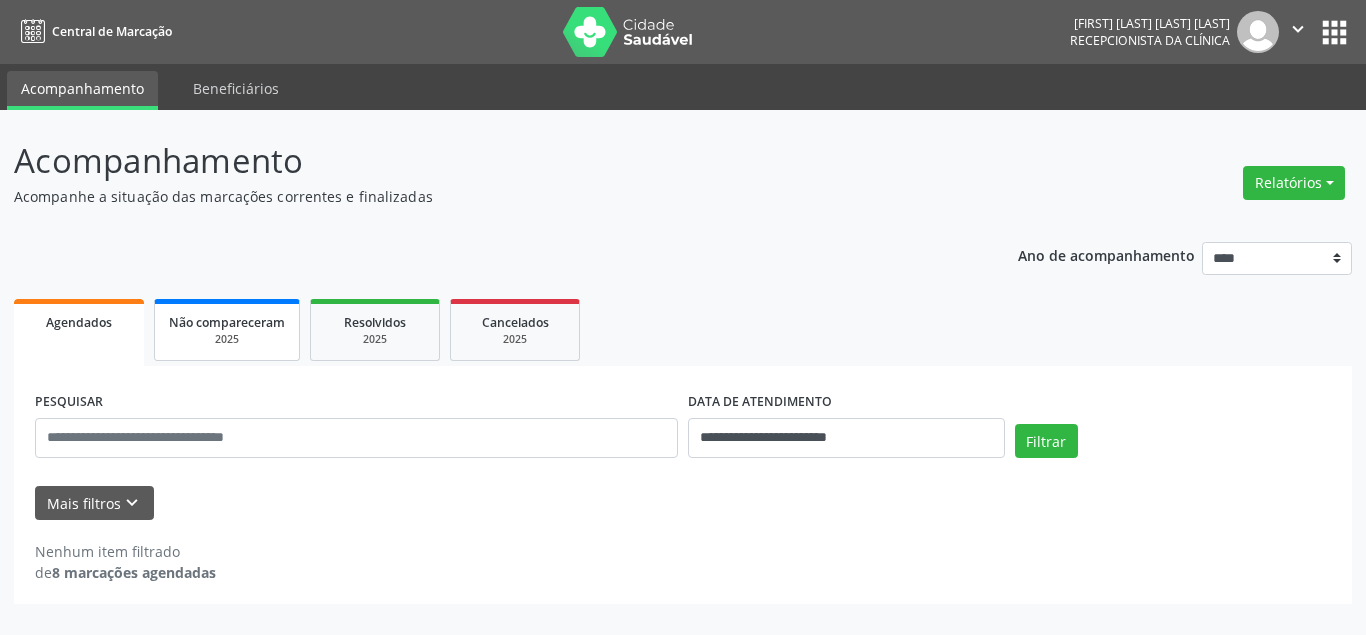 click on "Não compareceram" at bounding box center (227, 322) 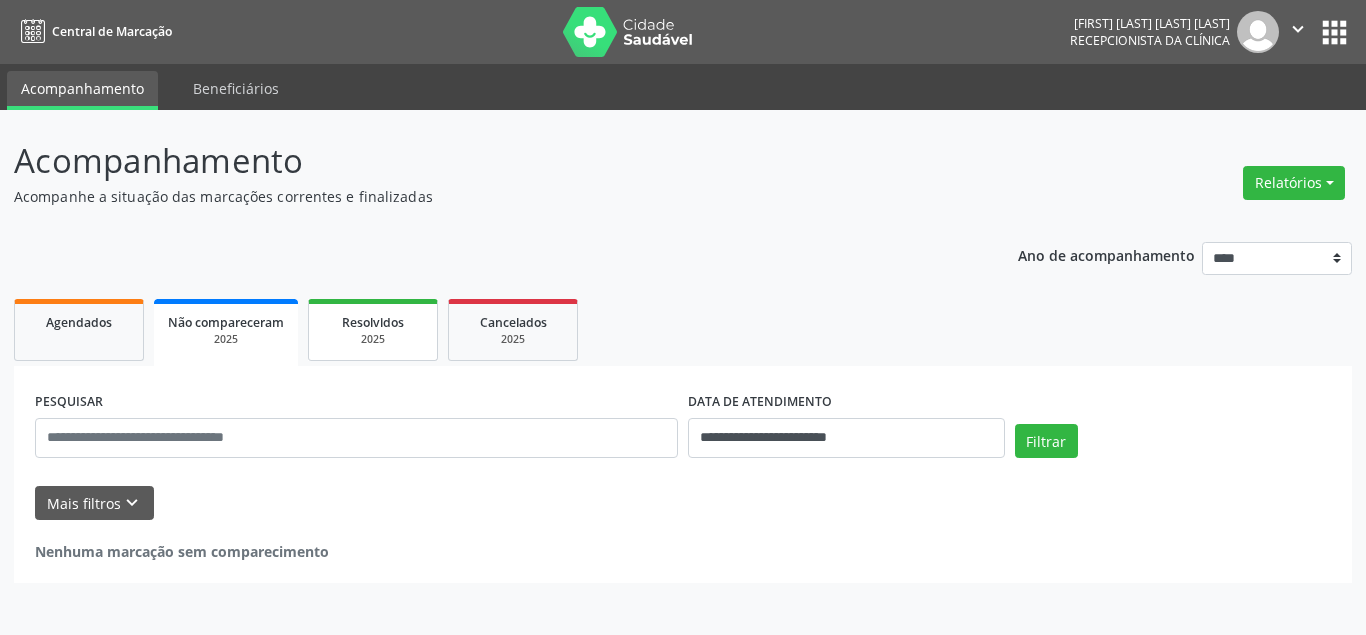 click on "Resolvidos" at bounding box center [373, 321] 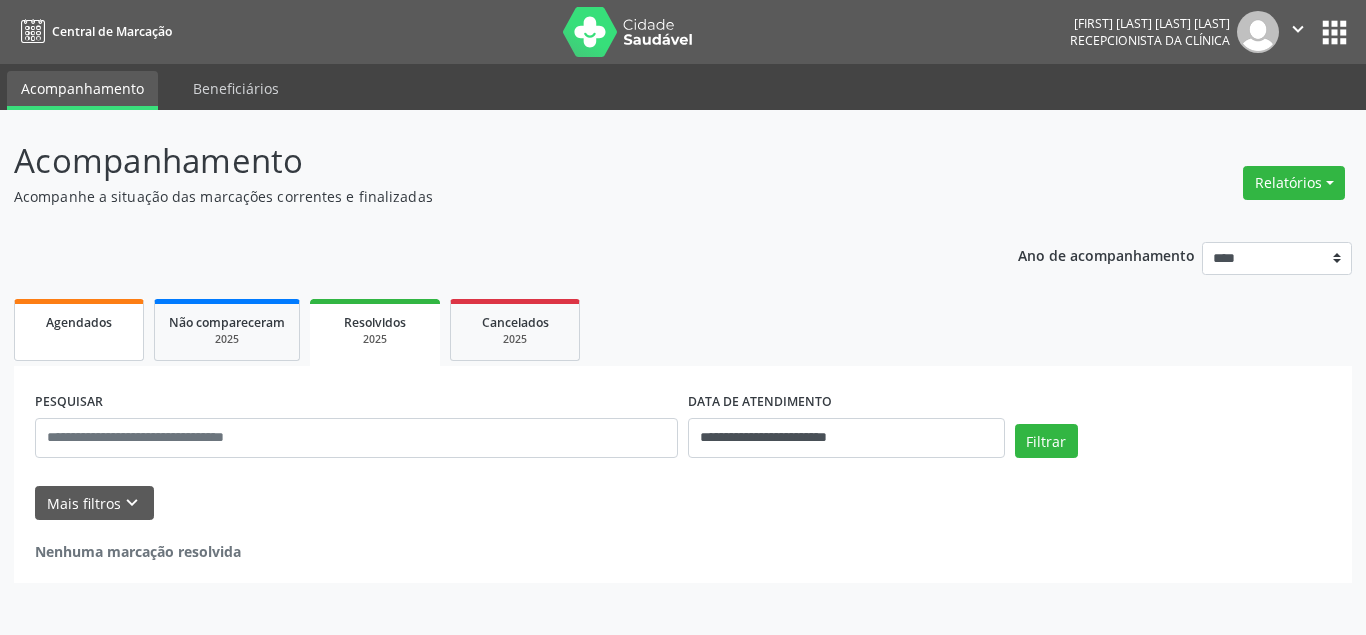 click on "Agendados" at bounding box center (79, 330) 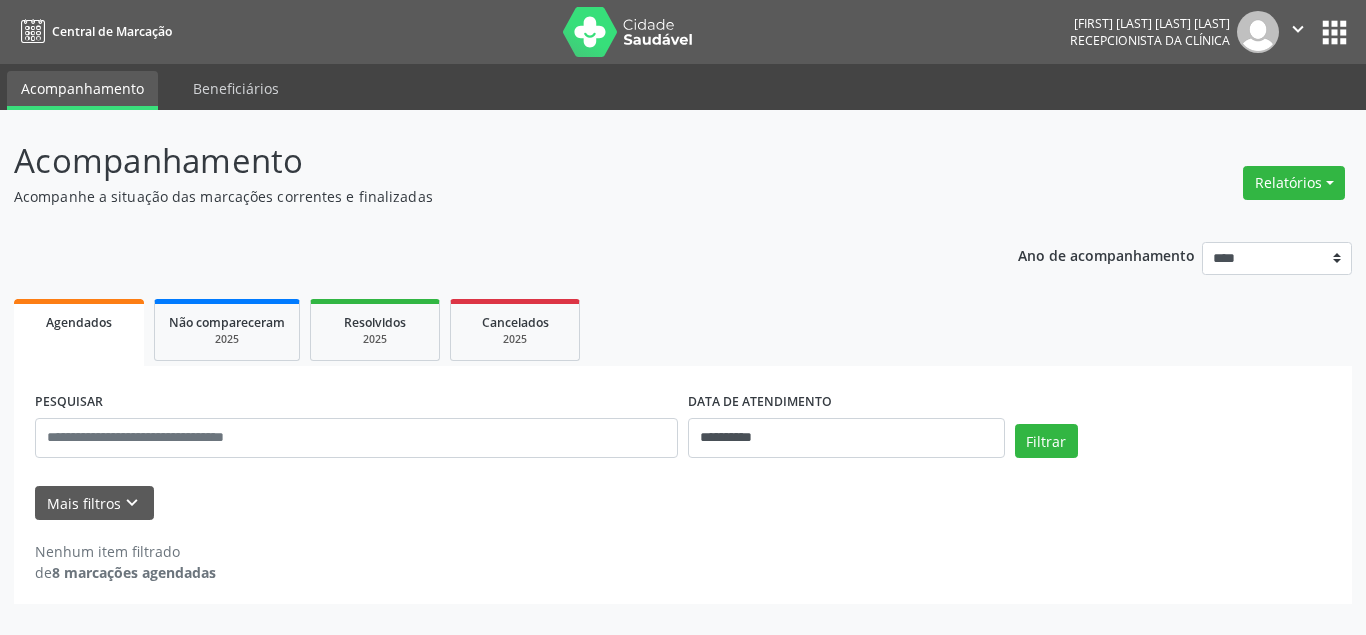 click on "" at bounding box center (1298, 29) 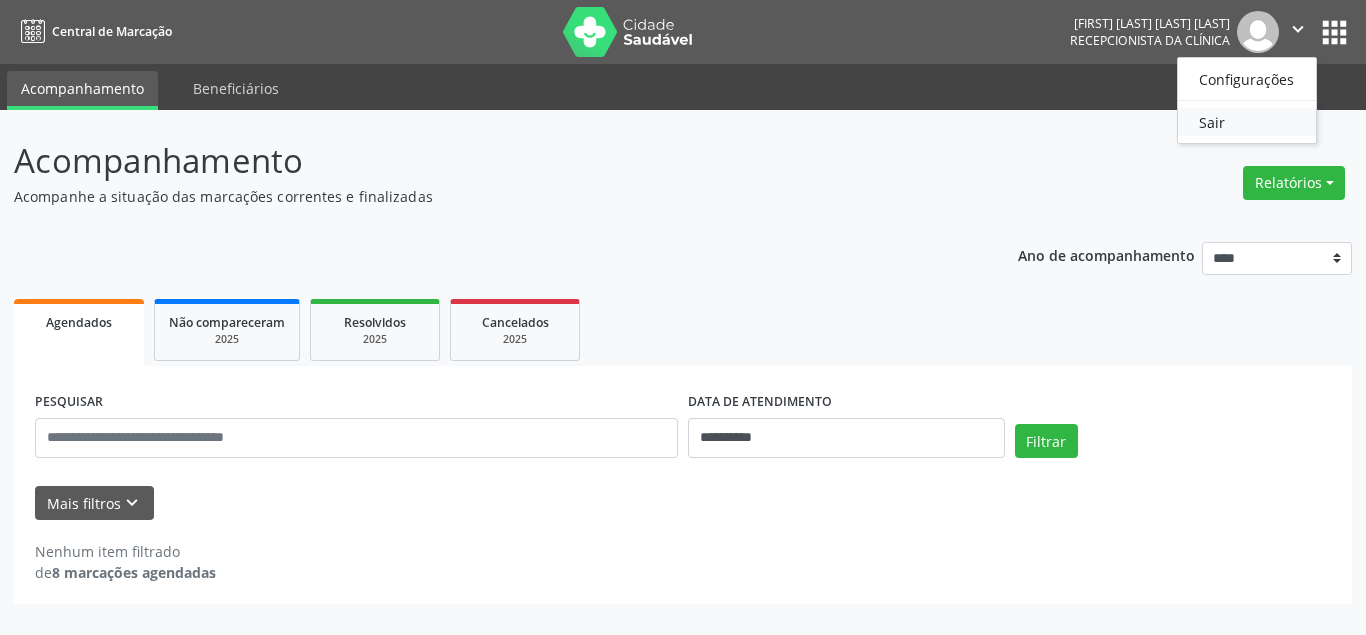 click on "Sair" at bounding box center [1247, 122] 